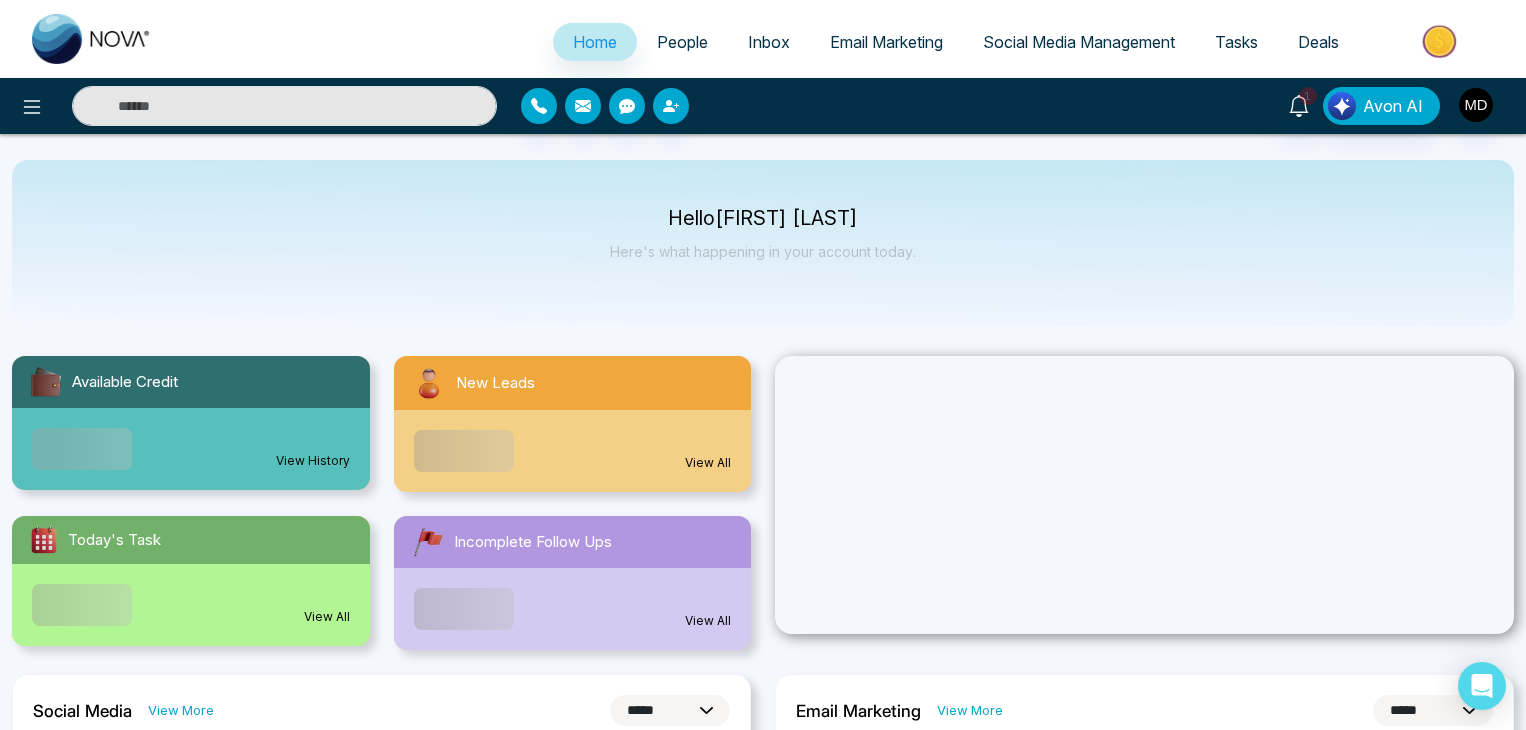 select on "*" 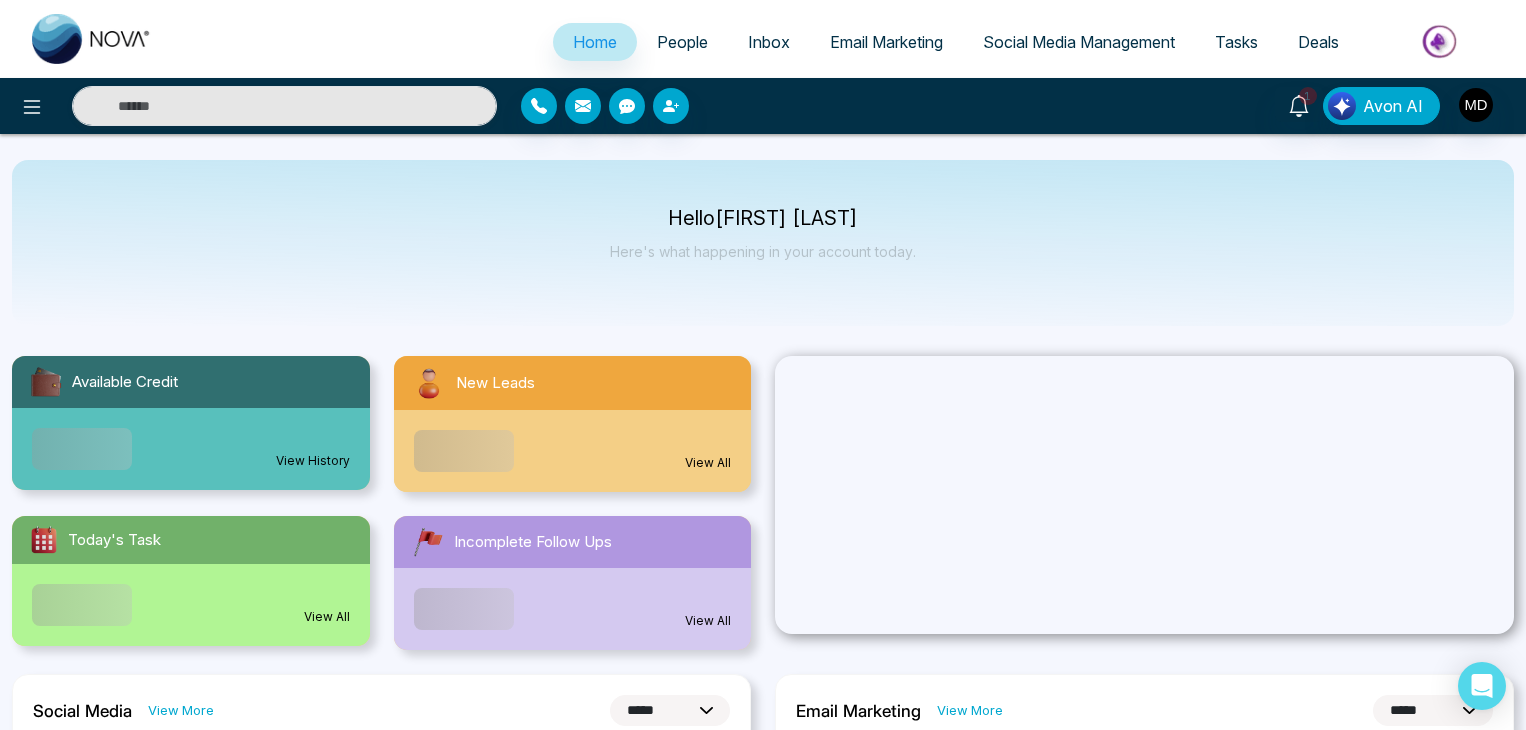select on "*" 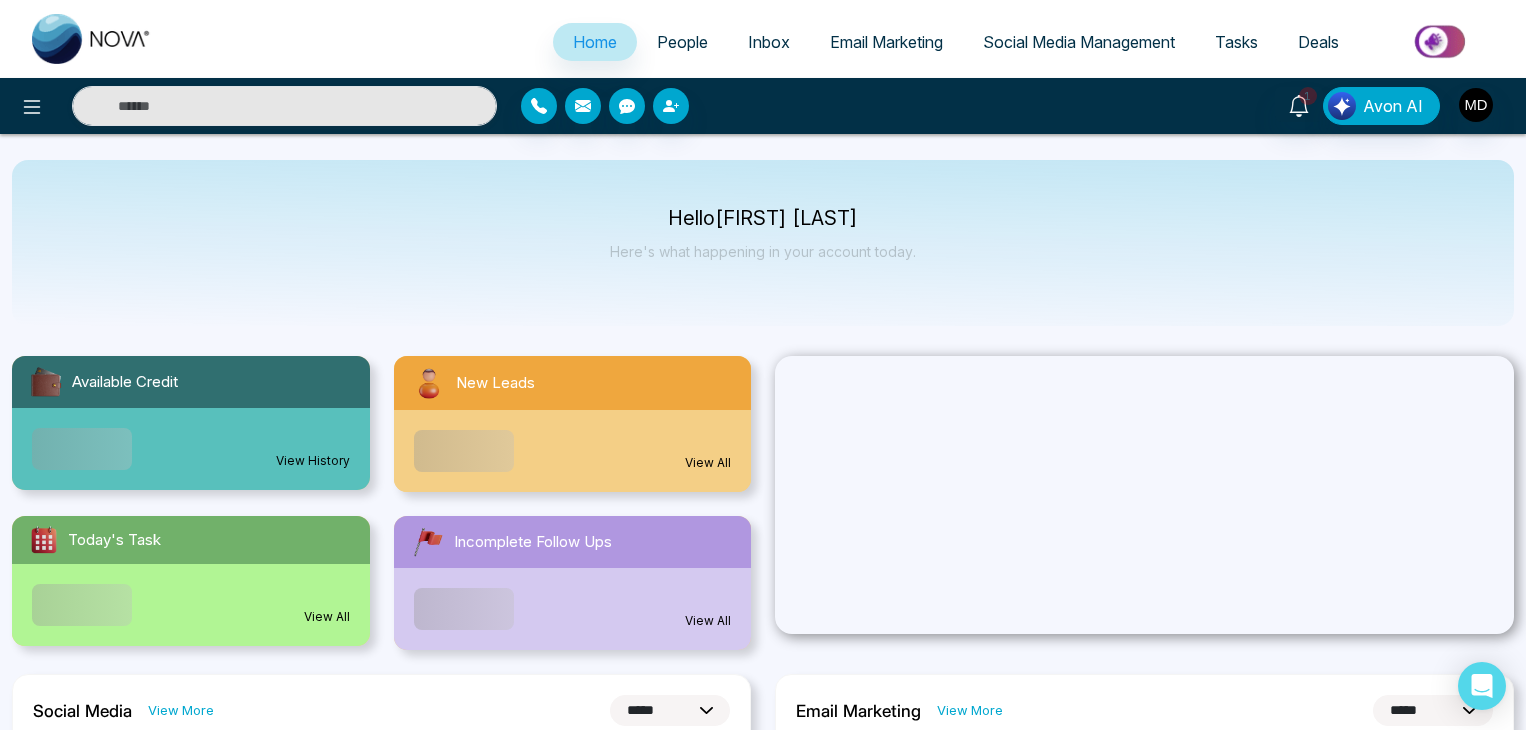 scroll, scrollTop: 0, scrollLeft: 0, axis: both 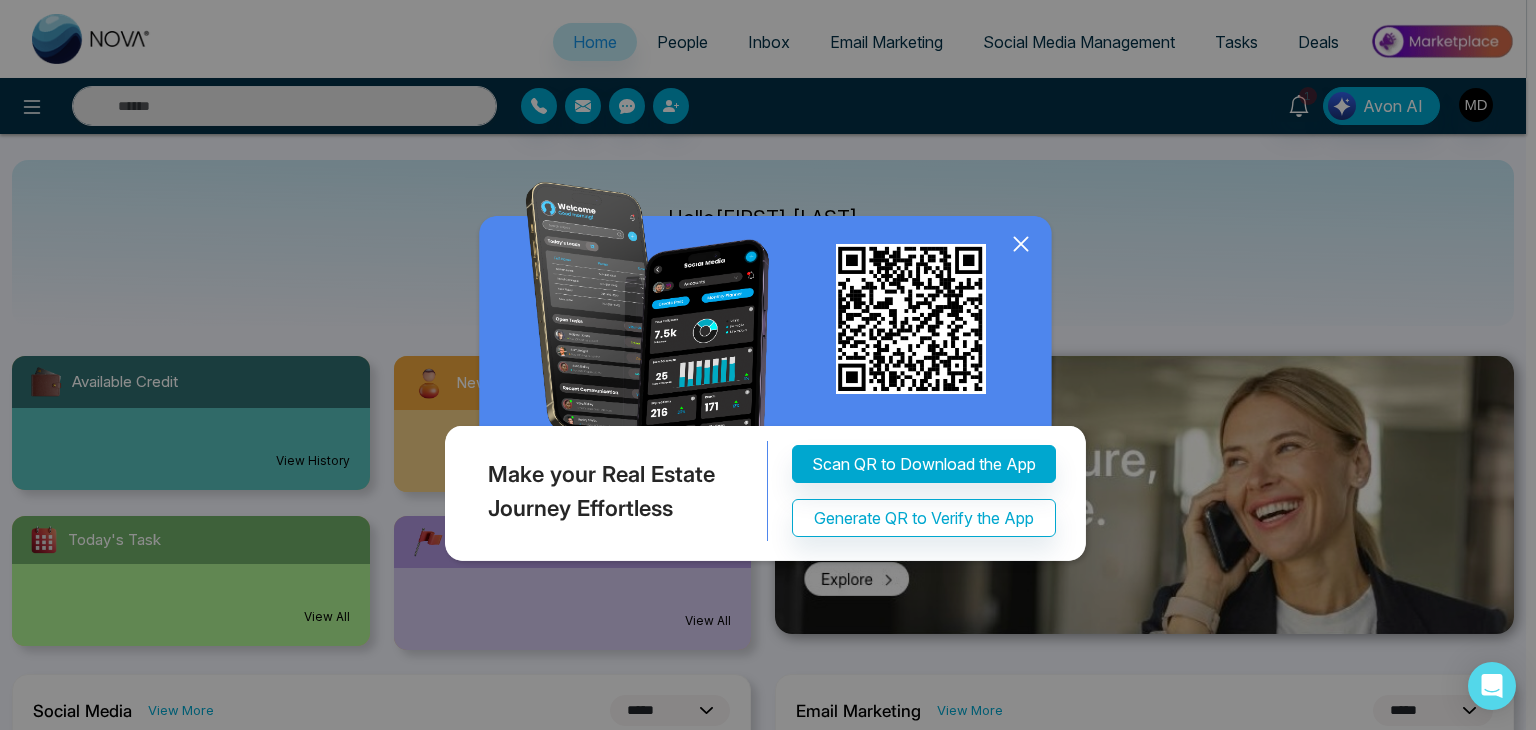 click on "Make your Real Estate  Journey Effortless Scan QR to Download the App Generate QR to Verify the App" at bounding box center (768, 365) 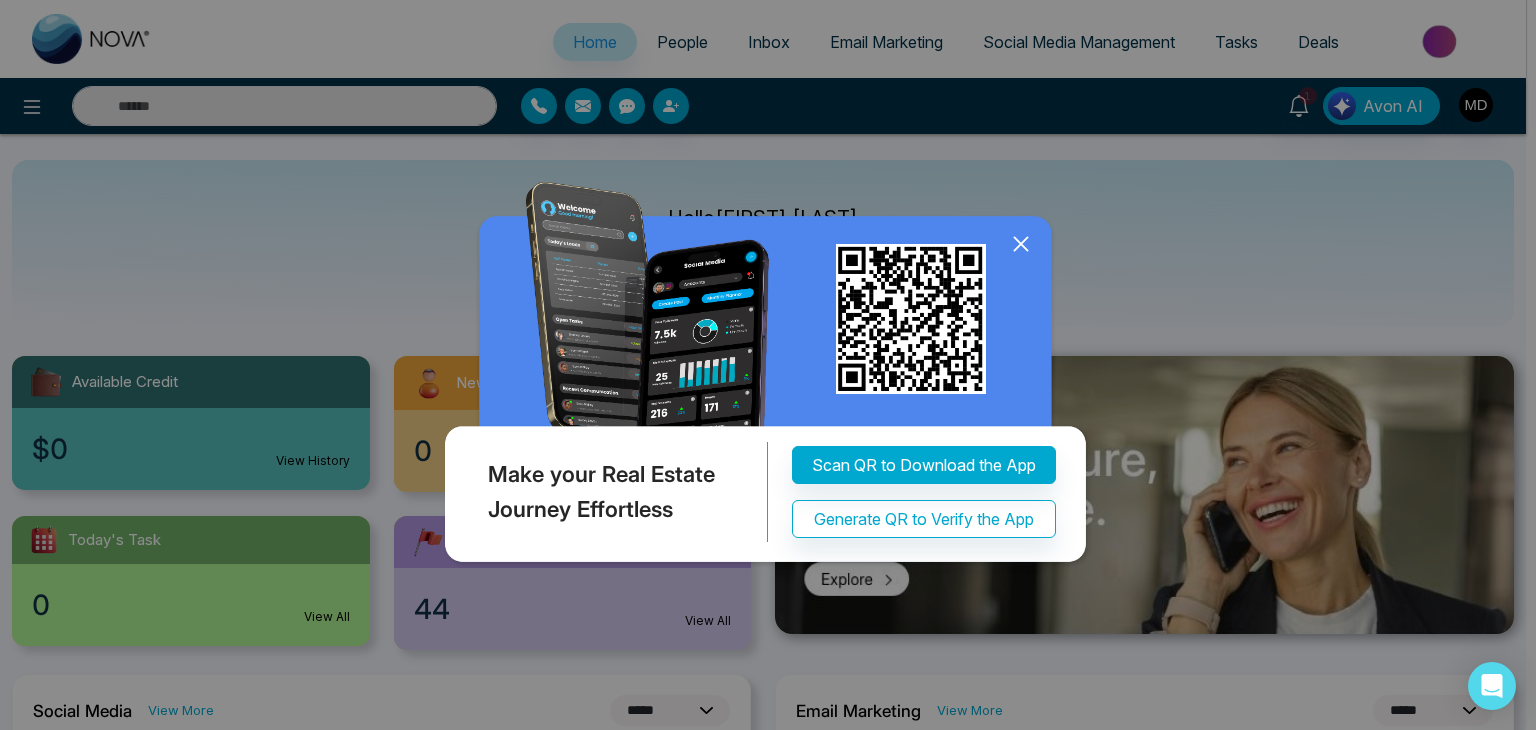 click 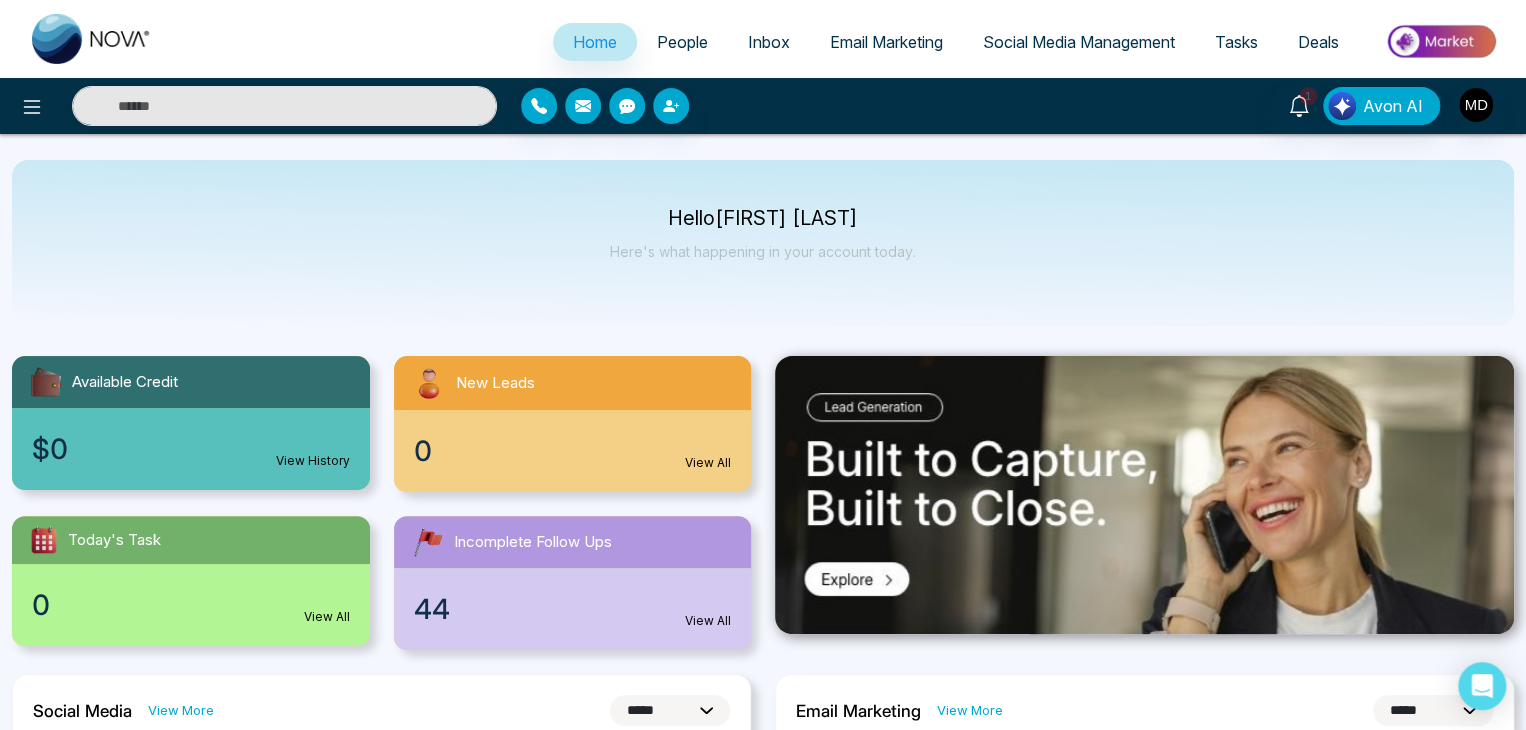 click on "People" at bounding box center [682, 42] 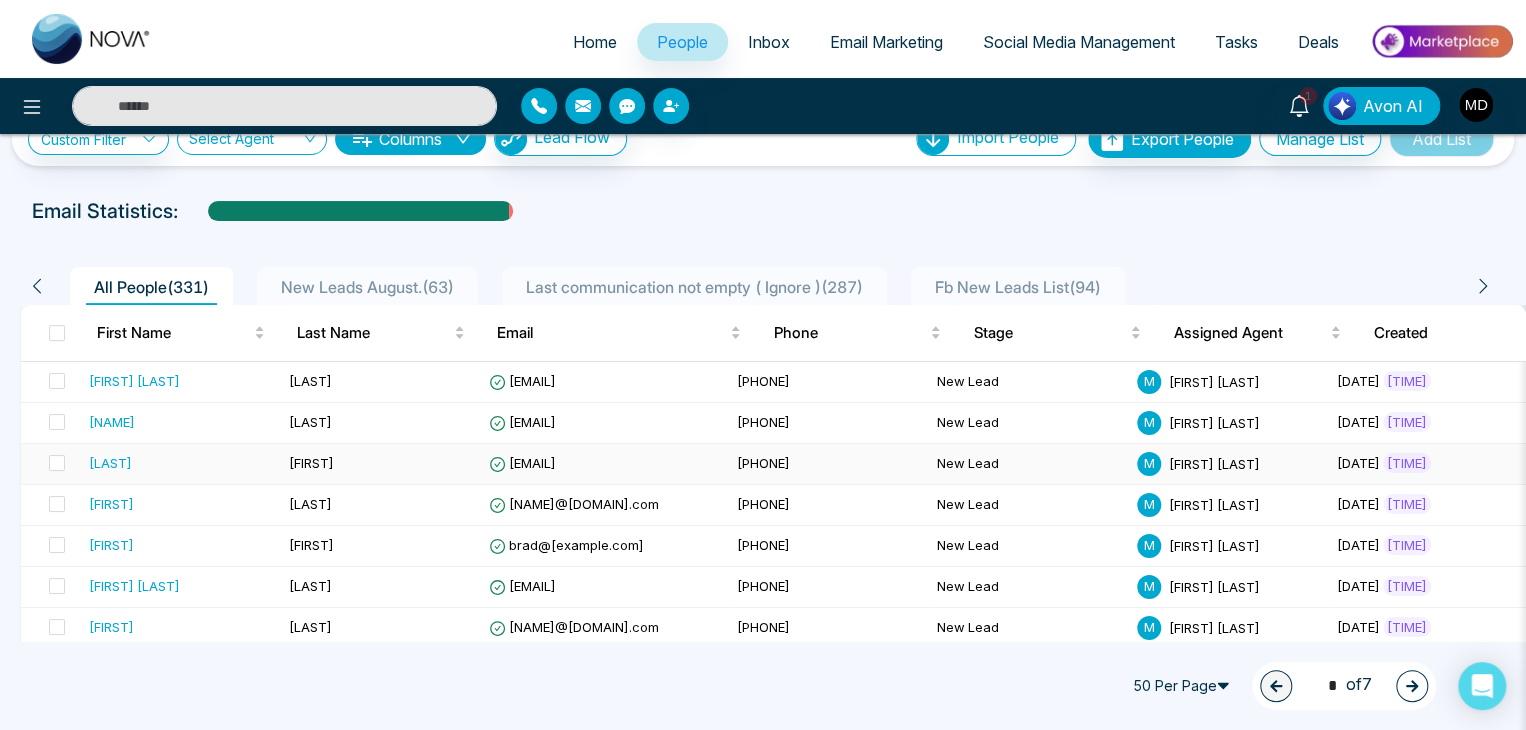 scroll, scrollTop: 48, scrollLeft: 0, axis: vertical 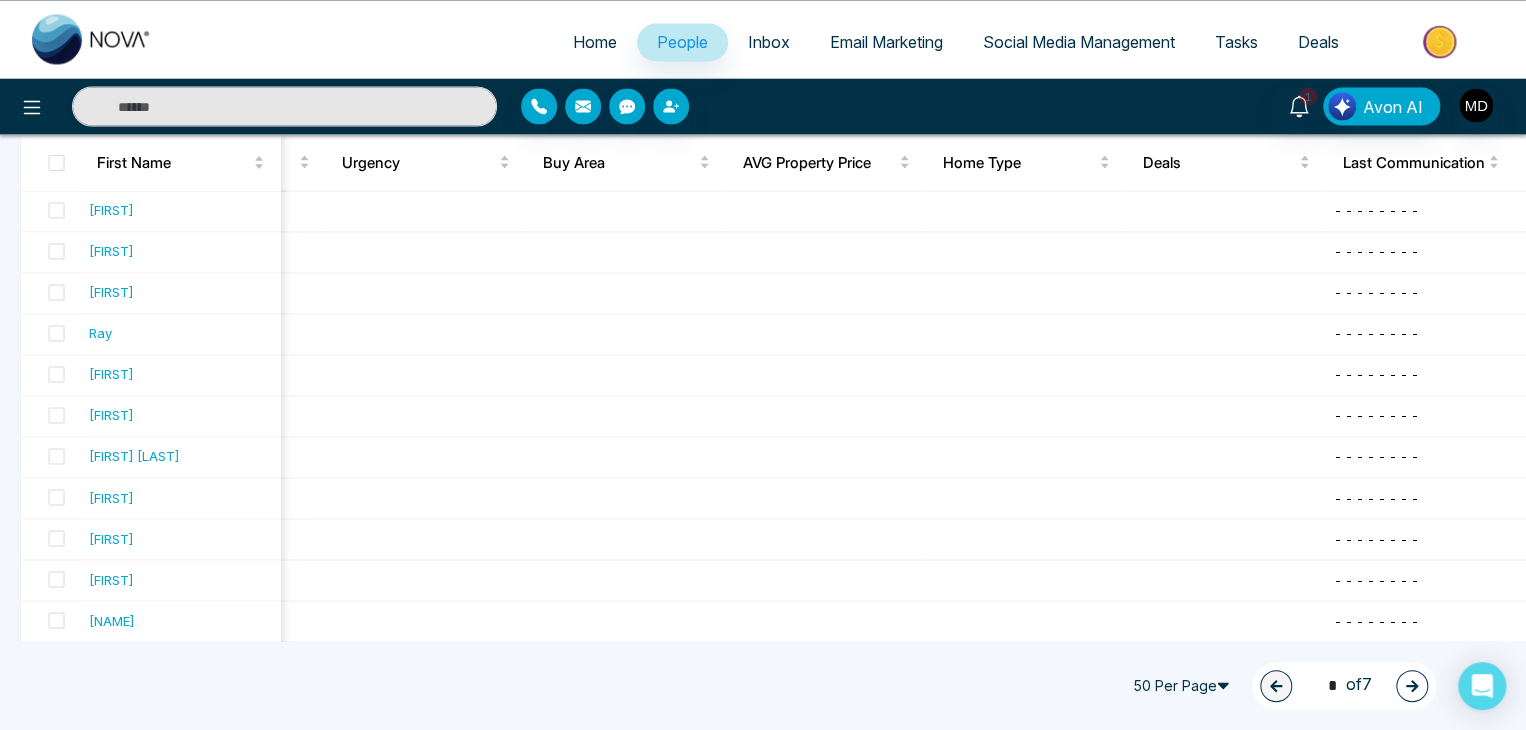 click at bounding box center (1412, 686) 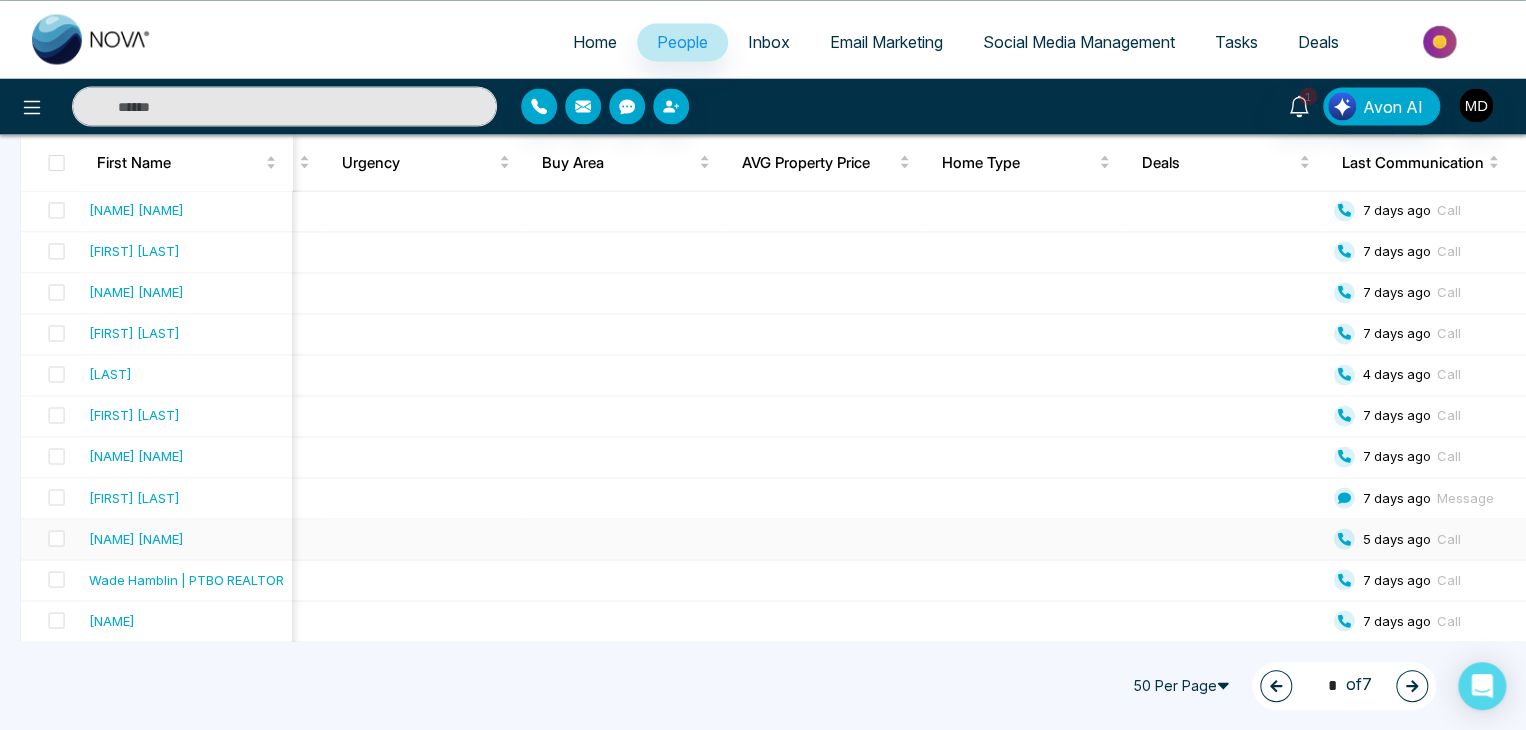 scroll, scrollTop: 0, scrollLeft: 2027, axis: horizontal 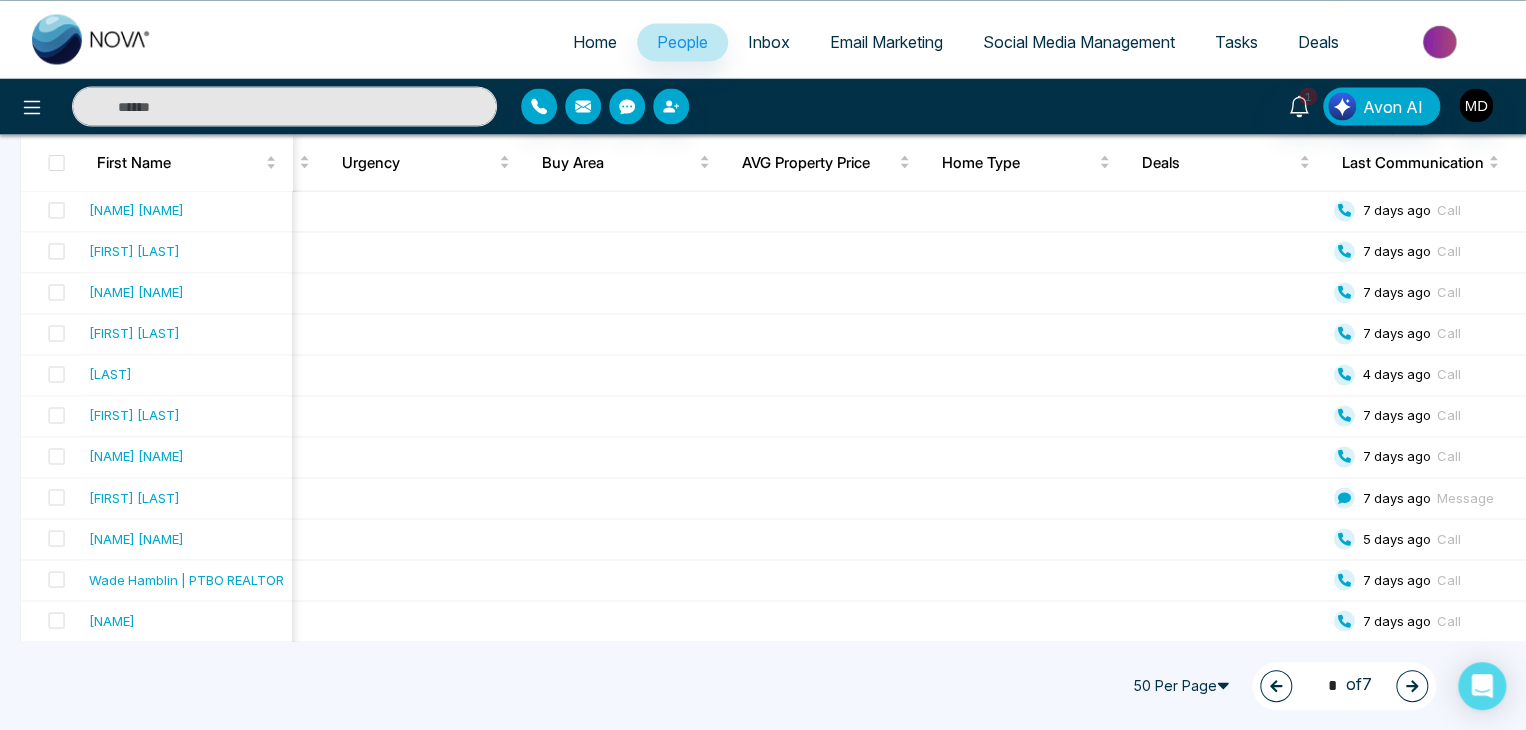click 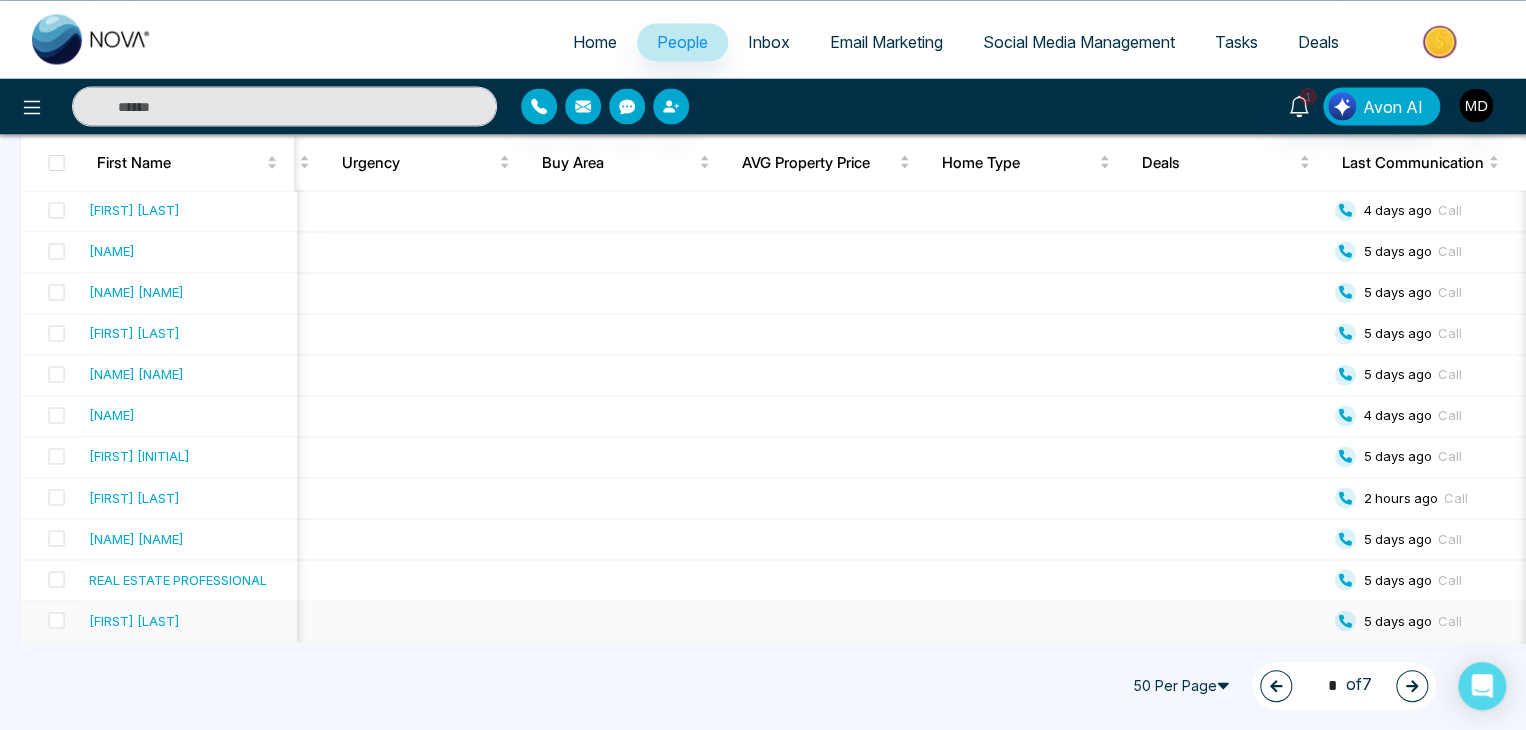 scroll, scrollTop: 0, scrollLeft: 2004, axis: horizontal 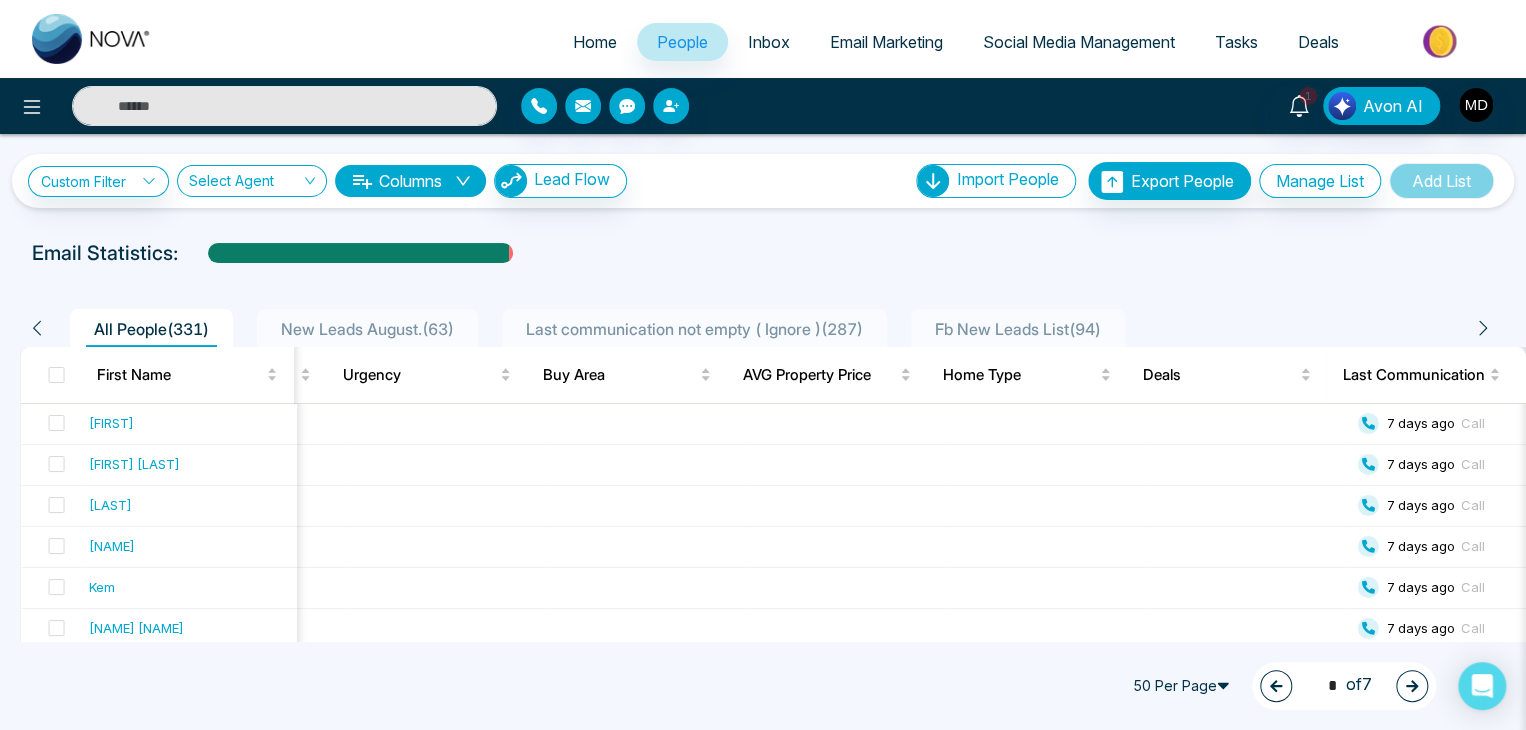 click 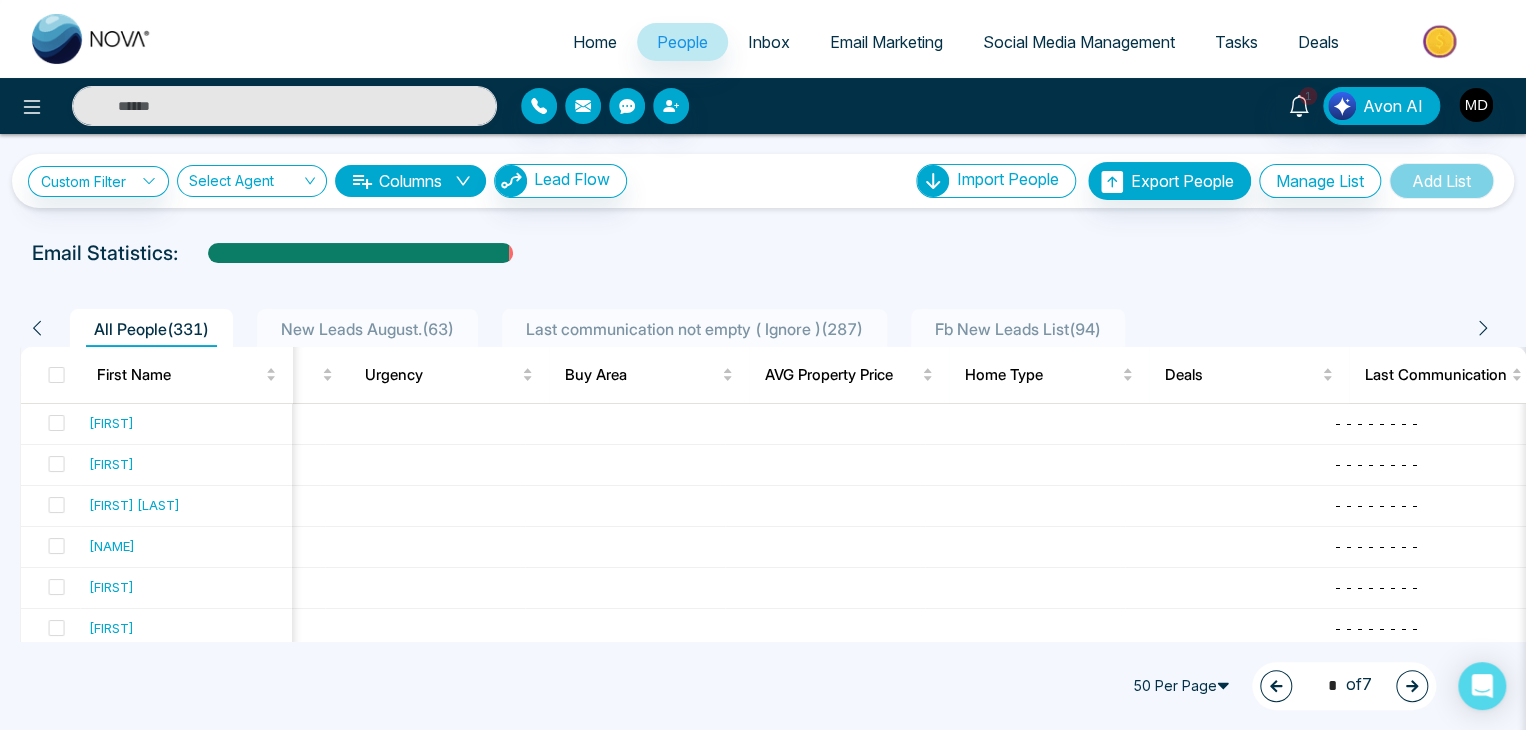 click 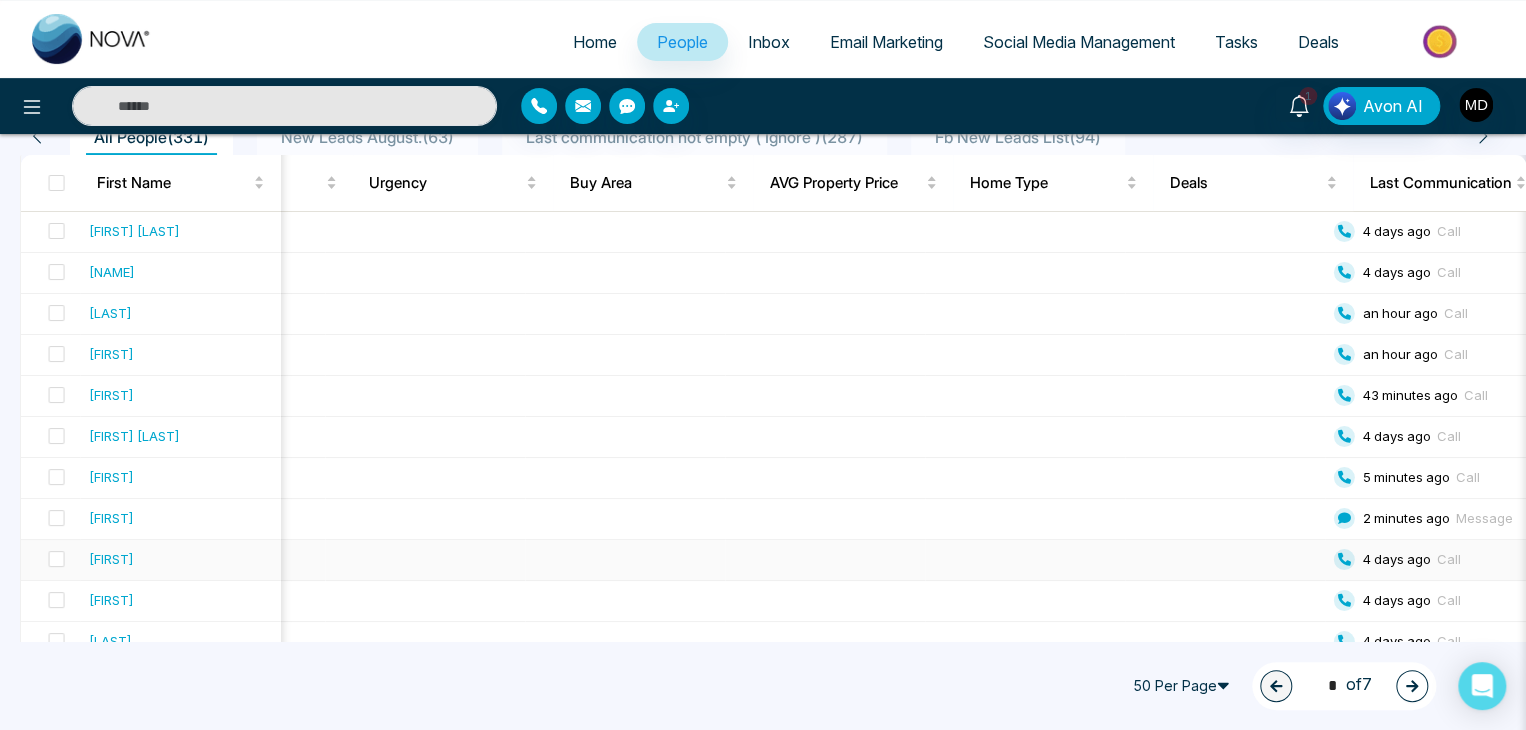 scroll, scrollTop: 196, scrollLeft: 0, axis: vertical 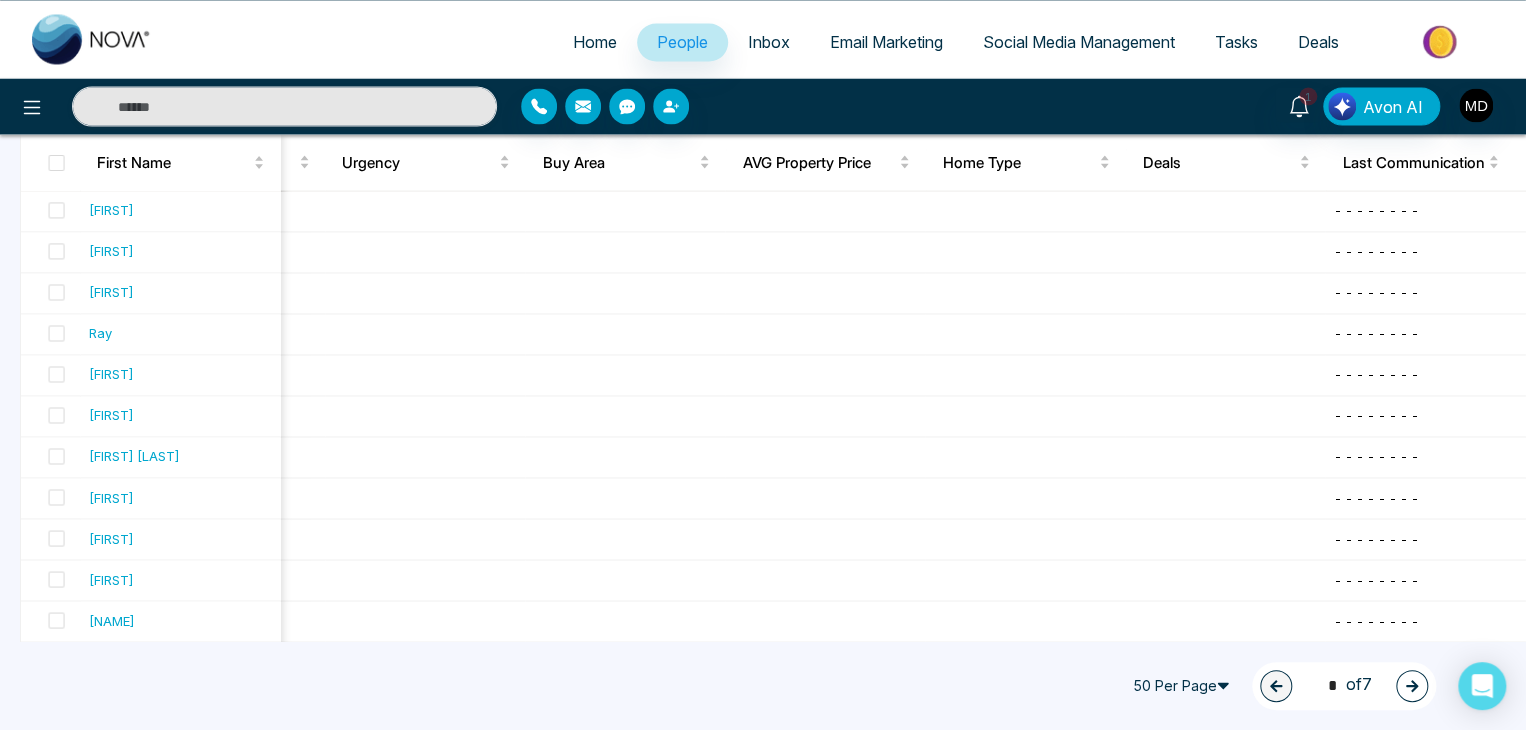 click 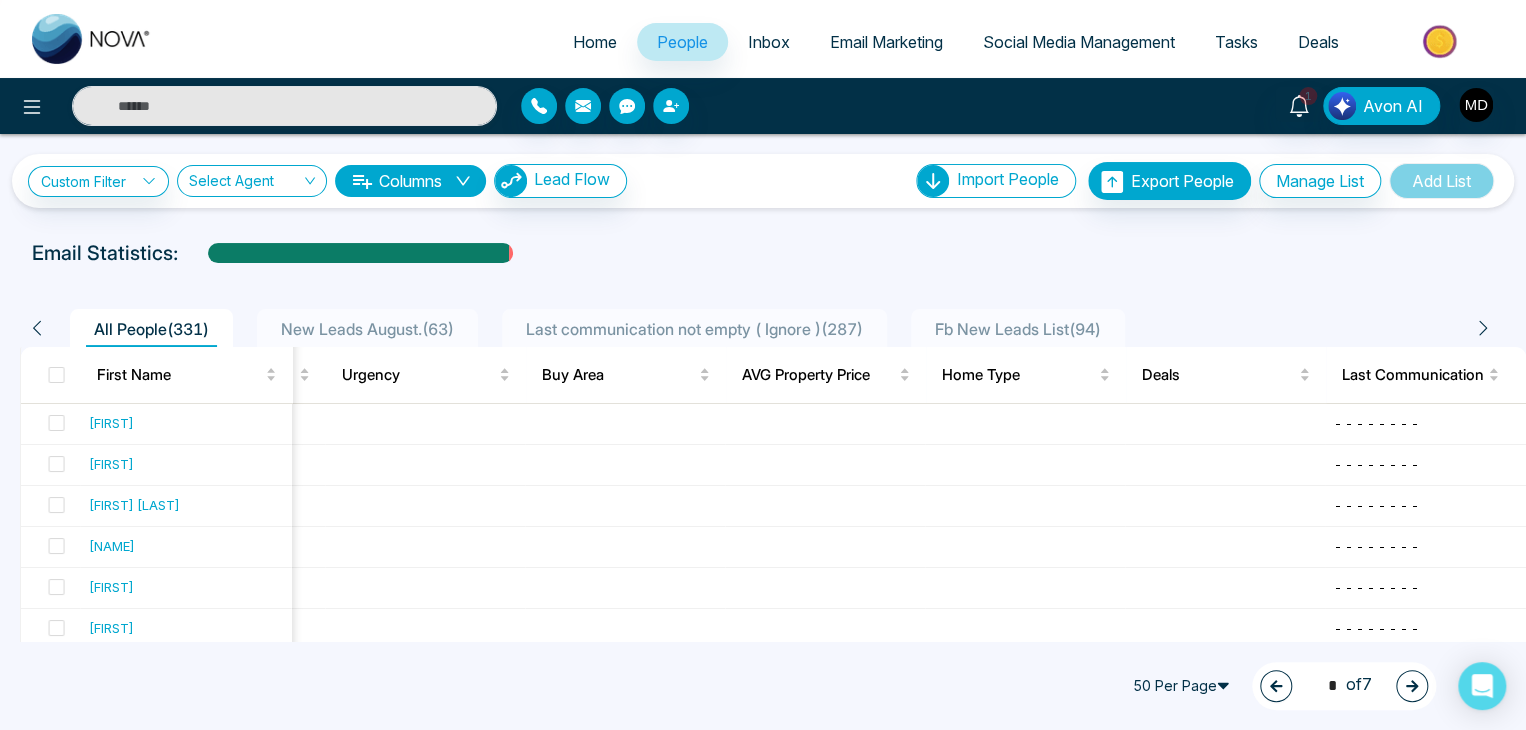 click 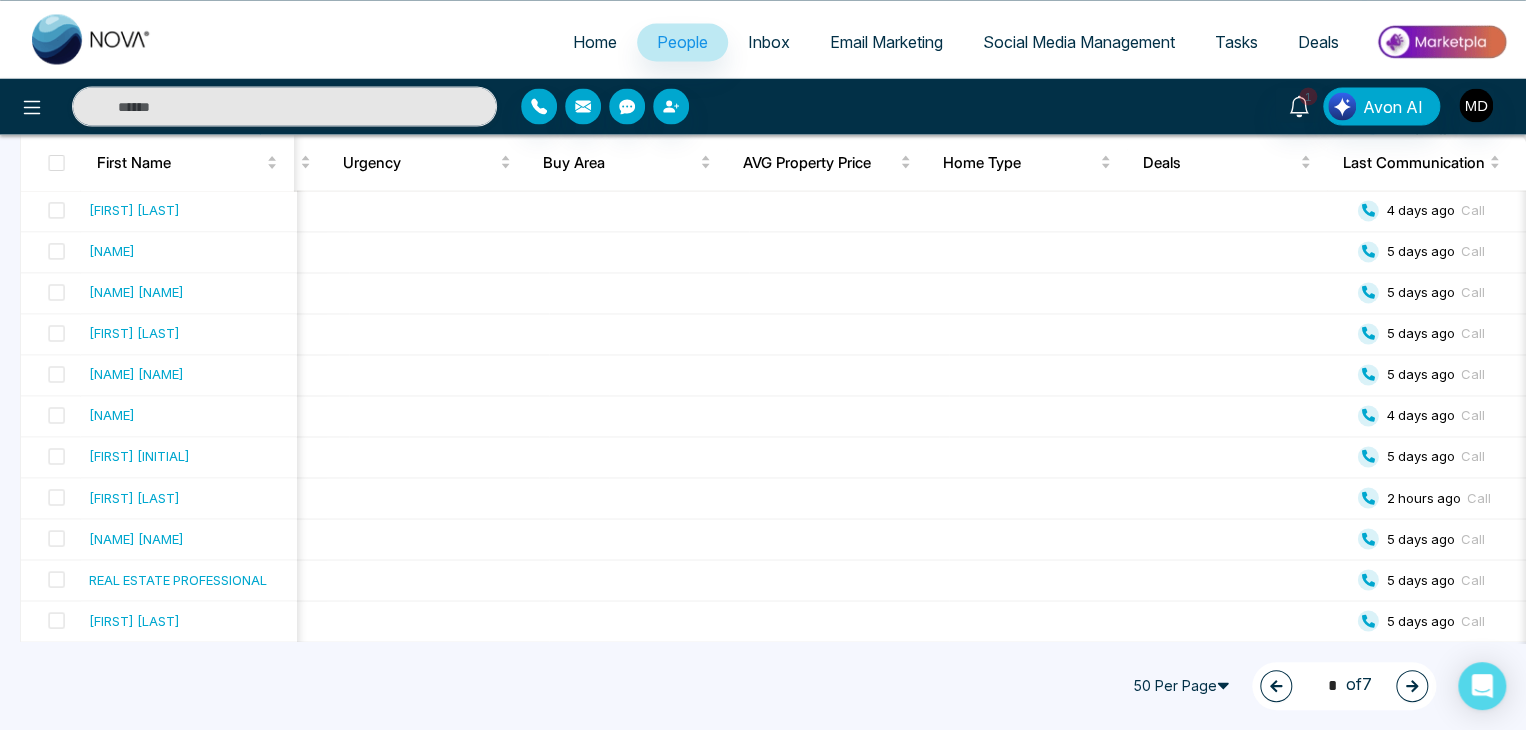 click on "3 *  of  7" at bounding box center (1344, 686) 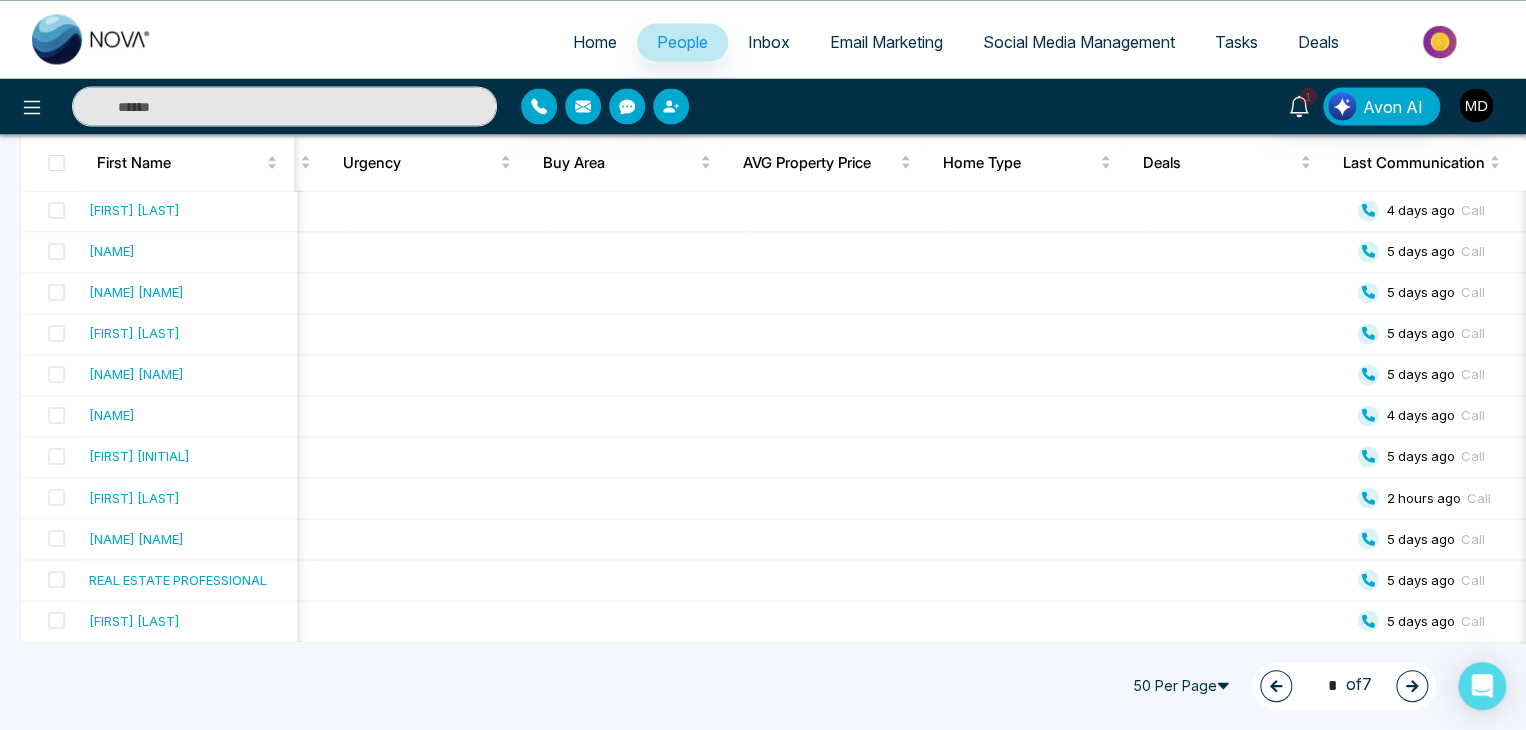 click 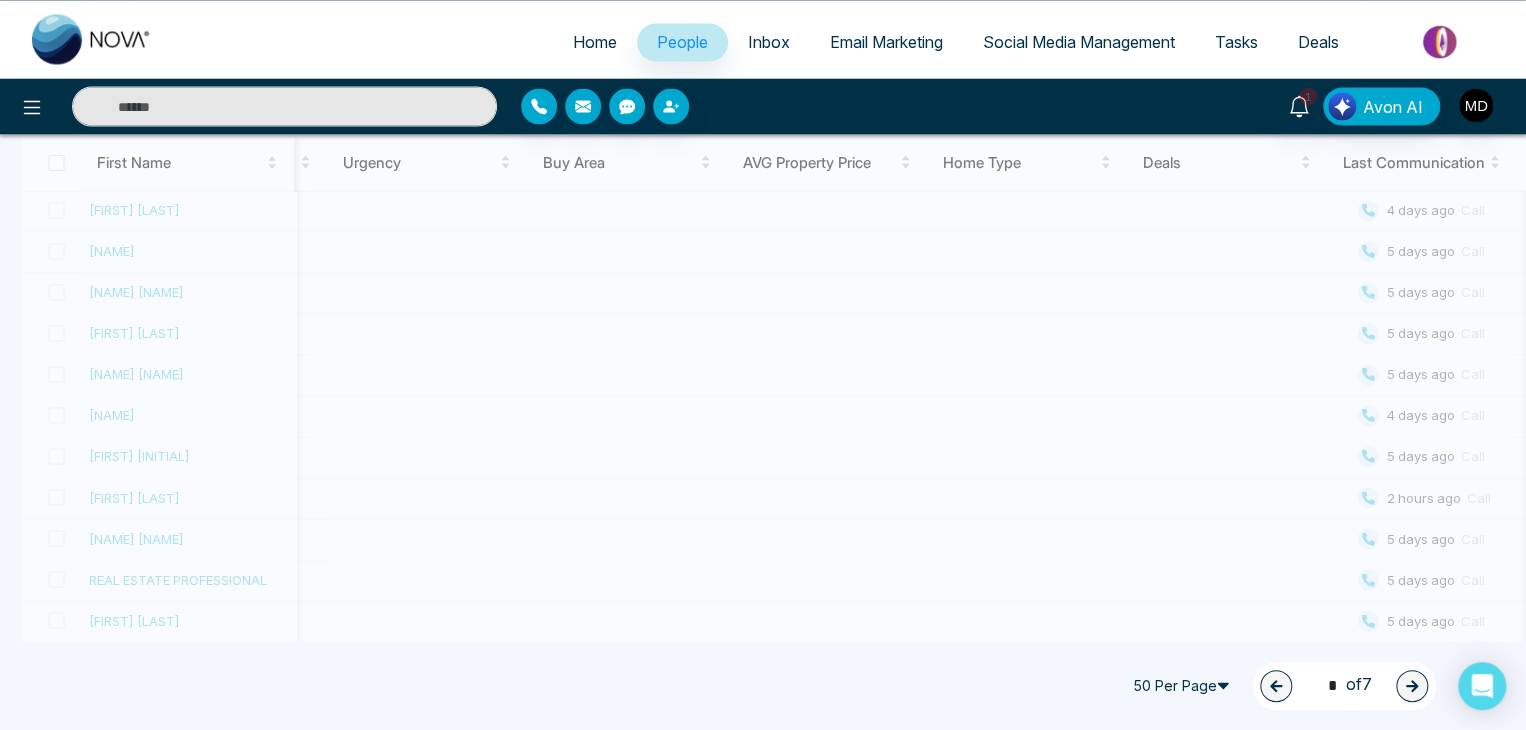 type on "*" 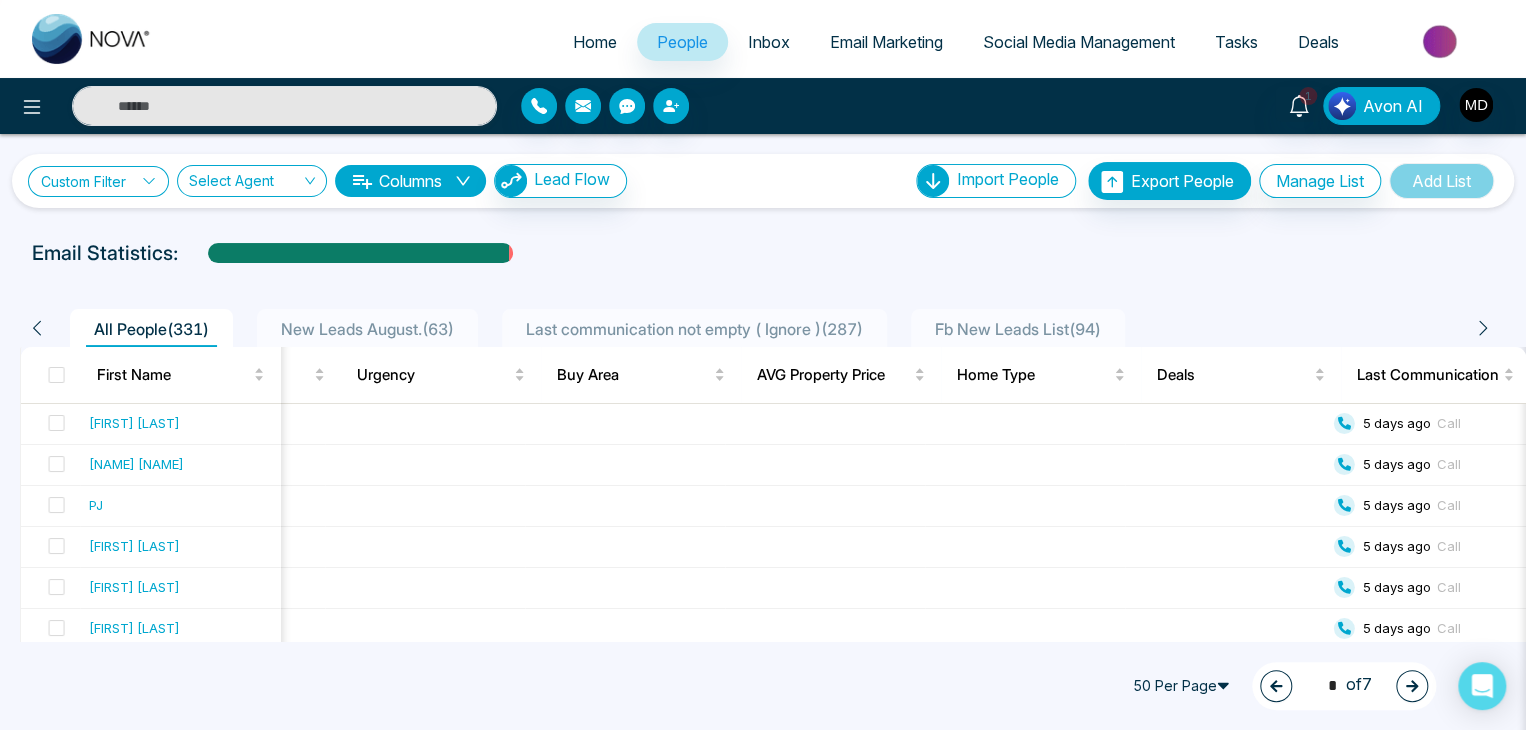 click on "Custom Filter" at bounding box center [98, 181] 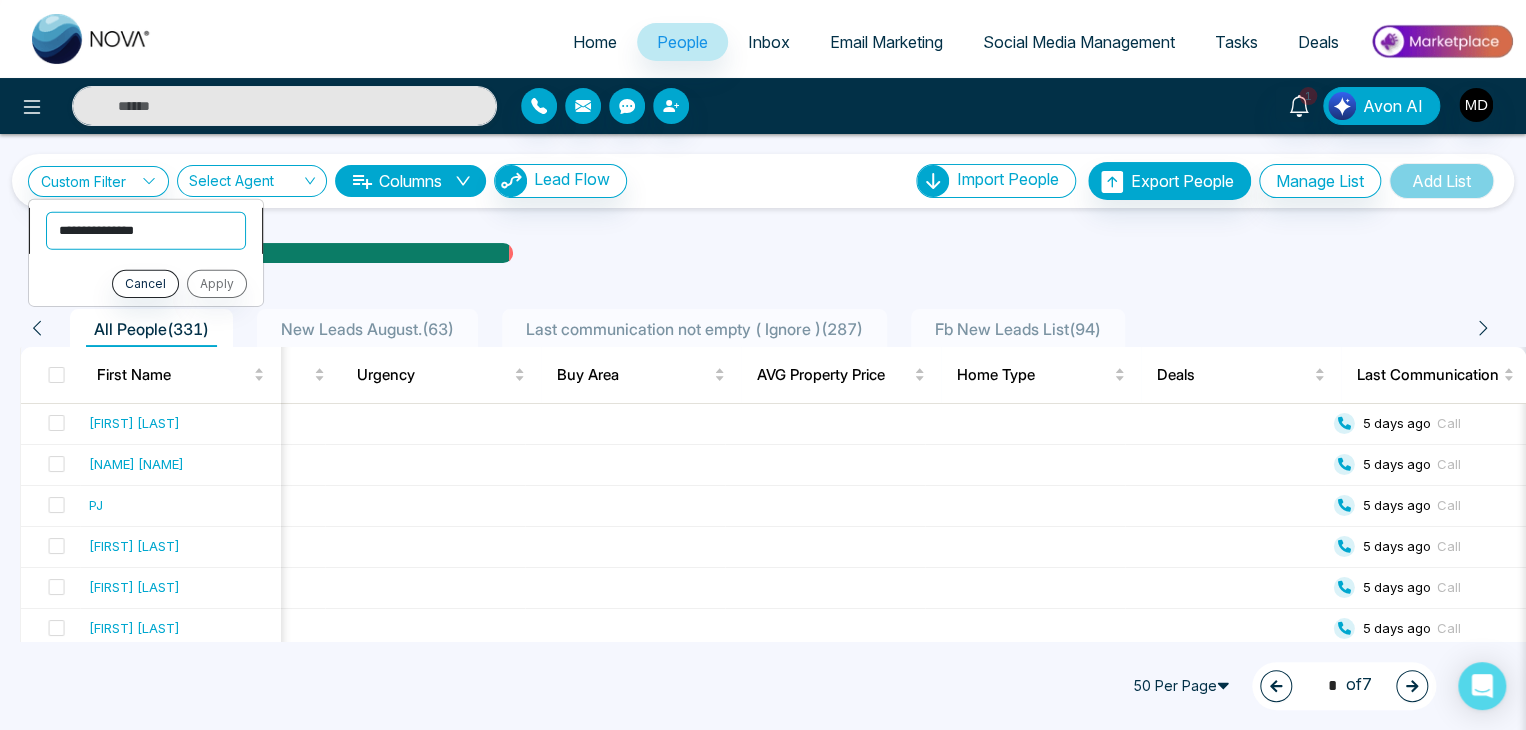 click on "**********" at bounding box center [146, 230] 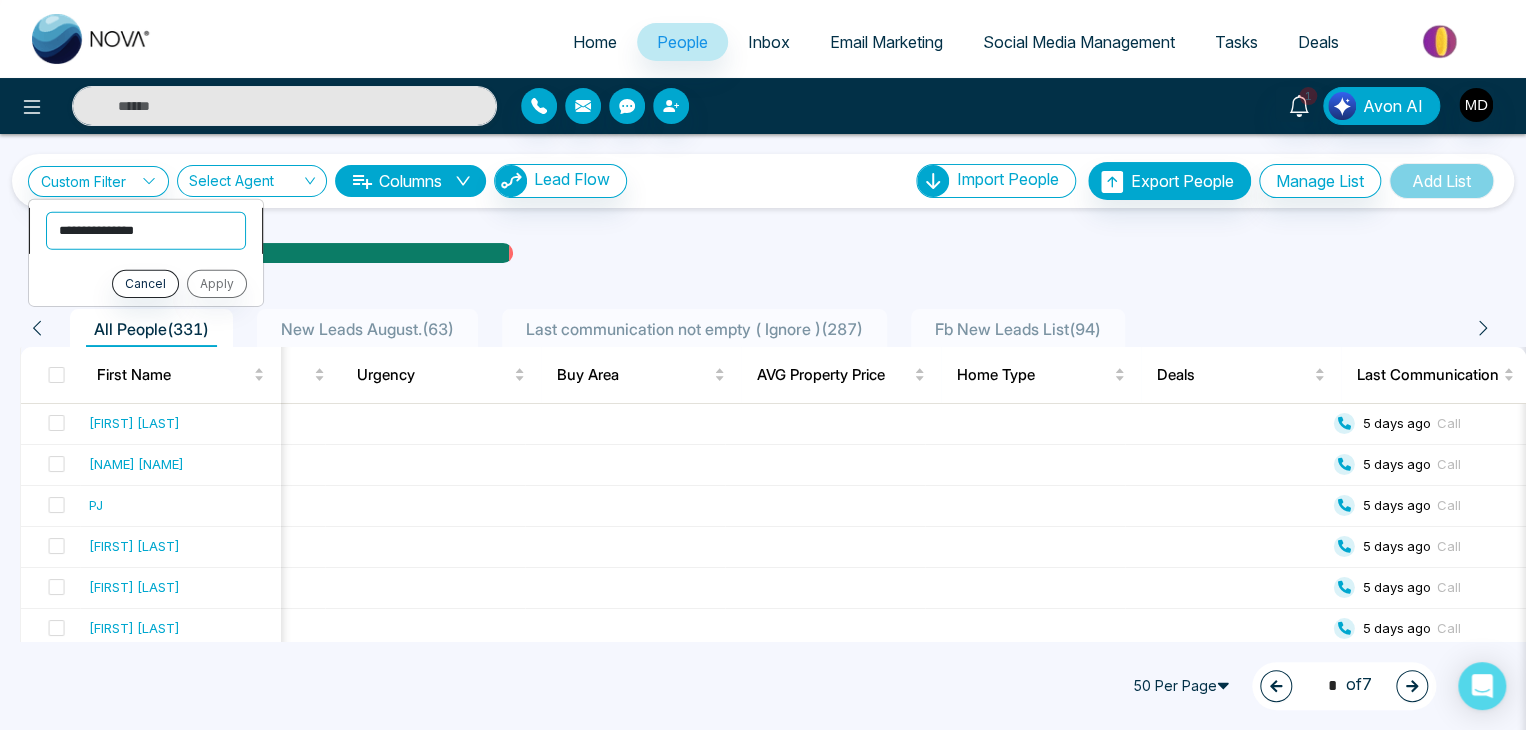 select on "**********" 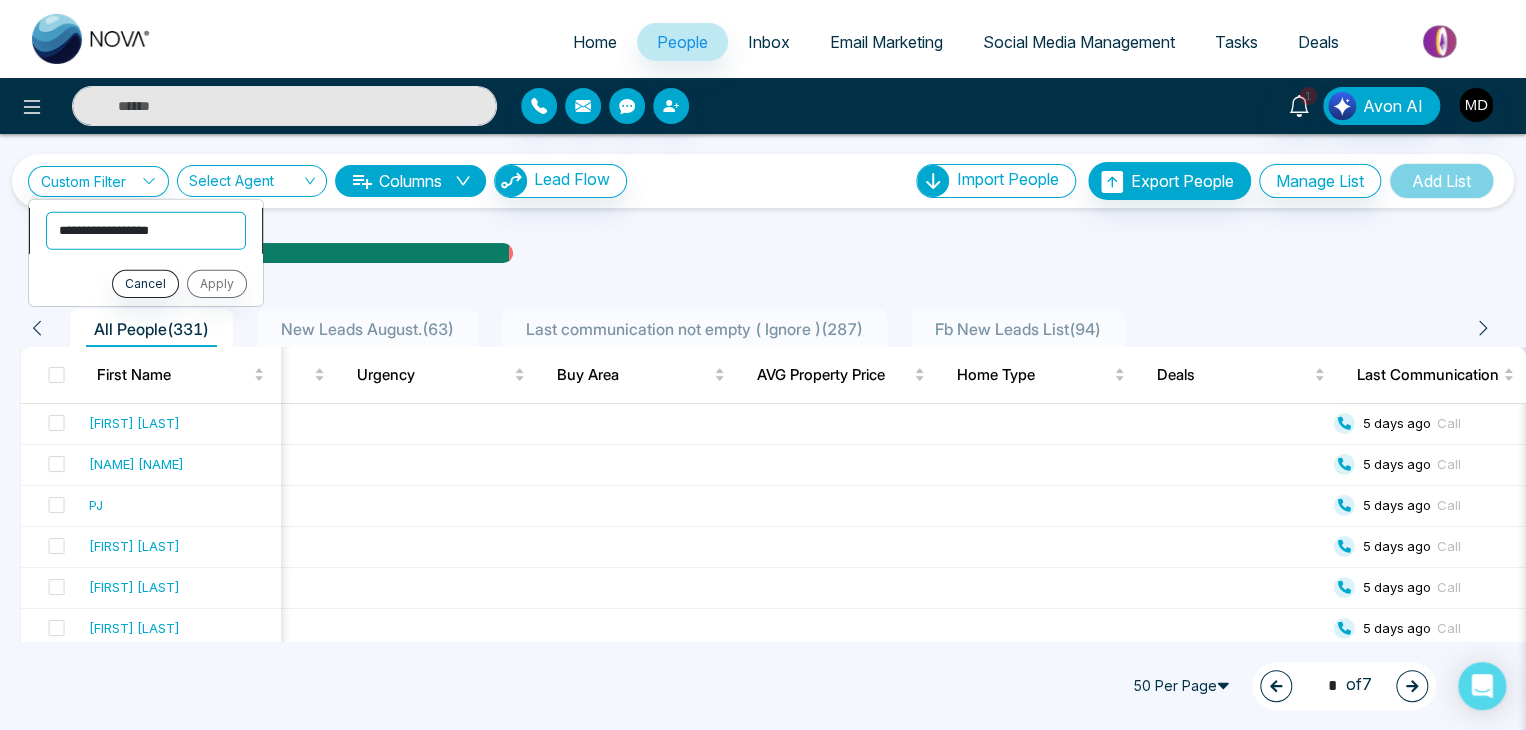 click on "**********" at bounding box center (146, 230) 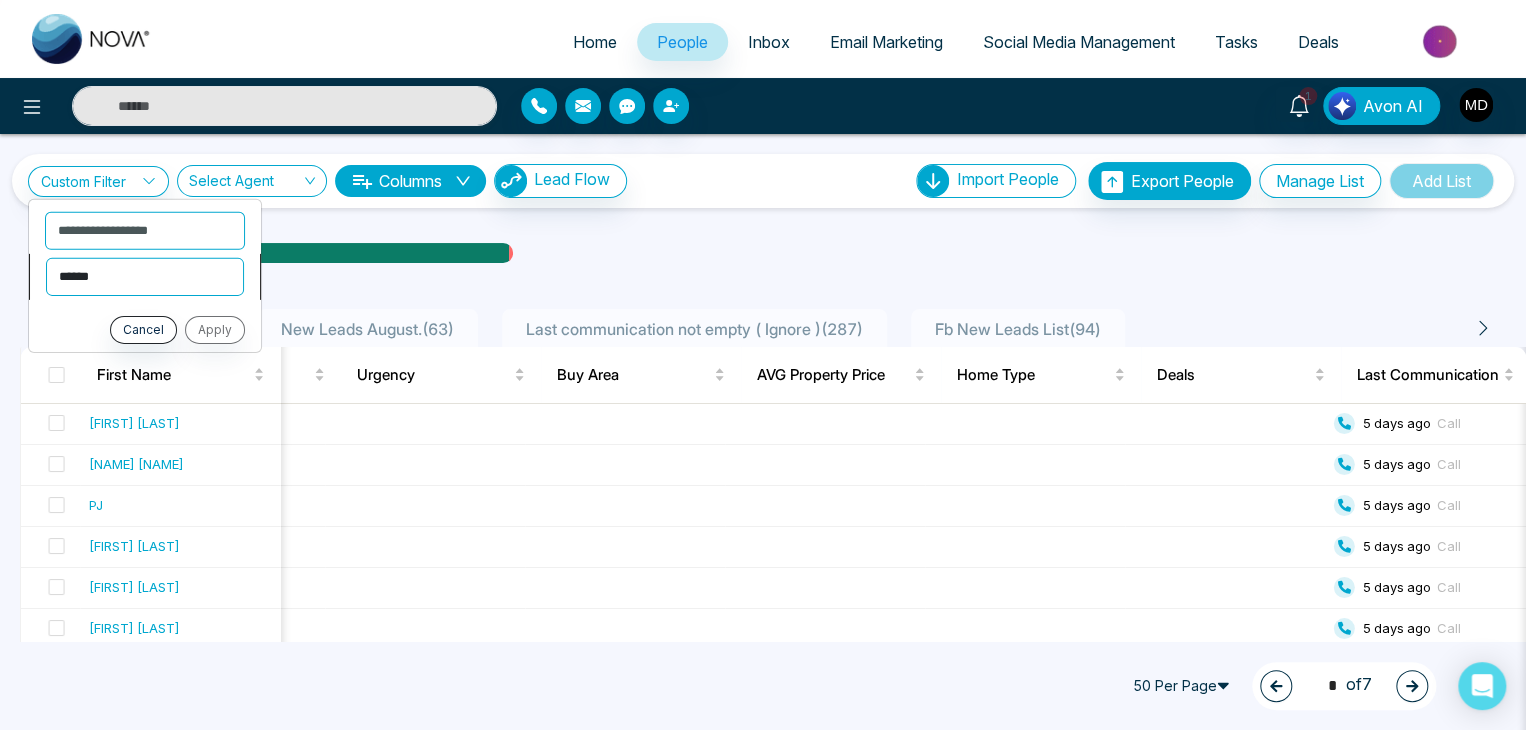 click on "**********" at bounding box center [145, 276] 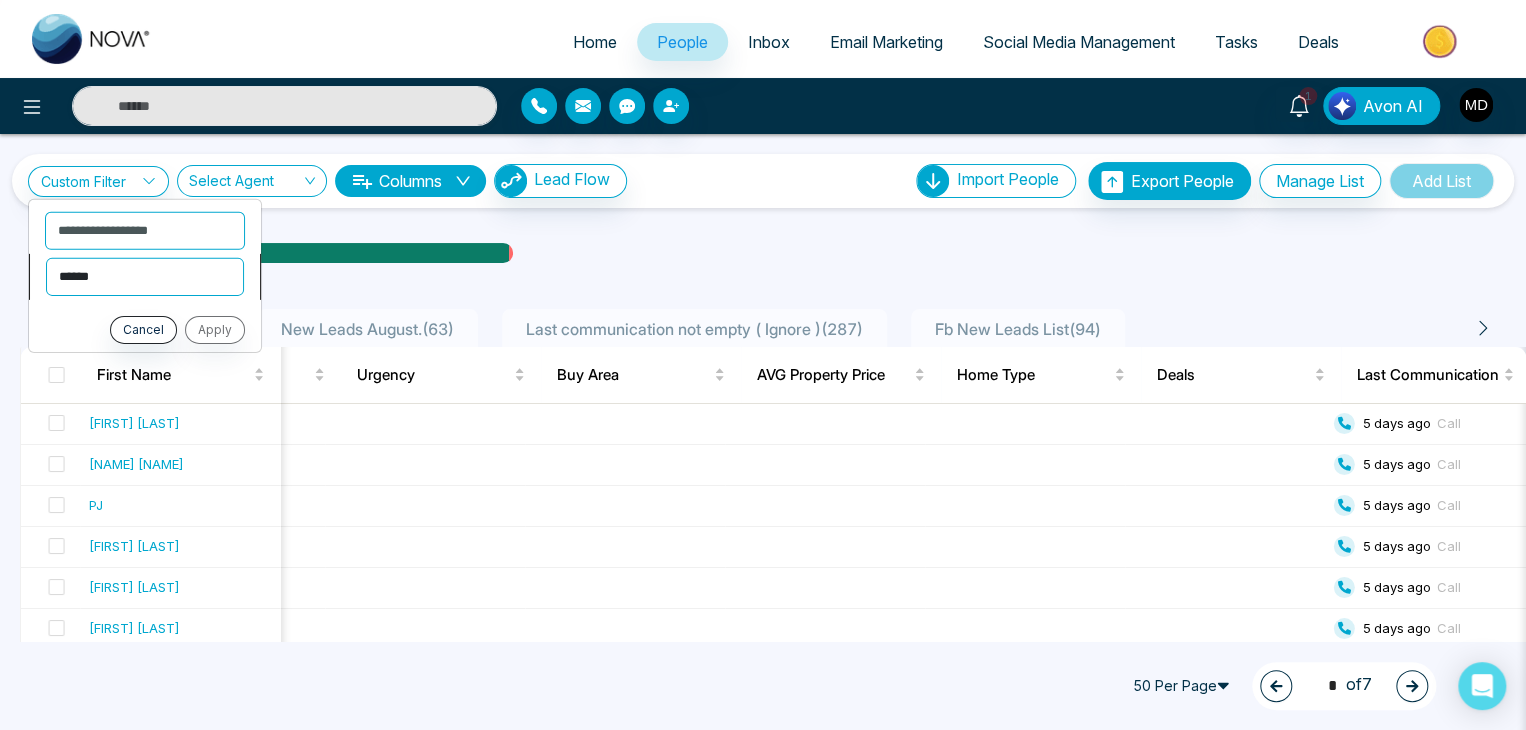 select on "*******" 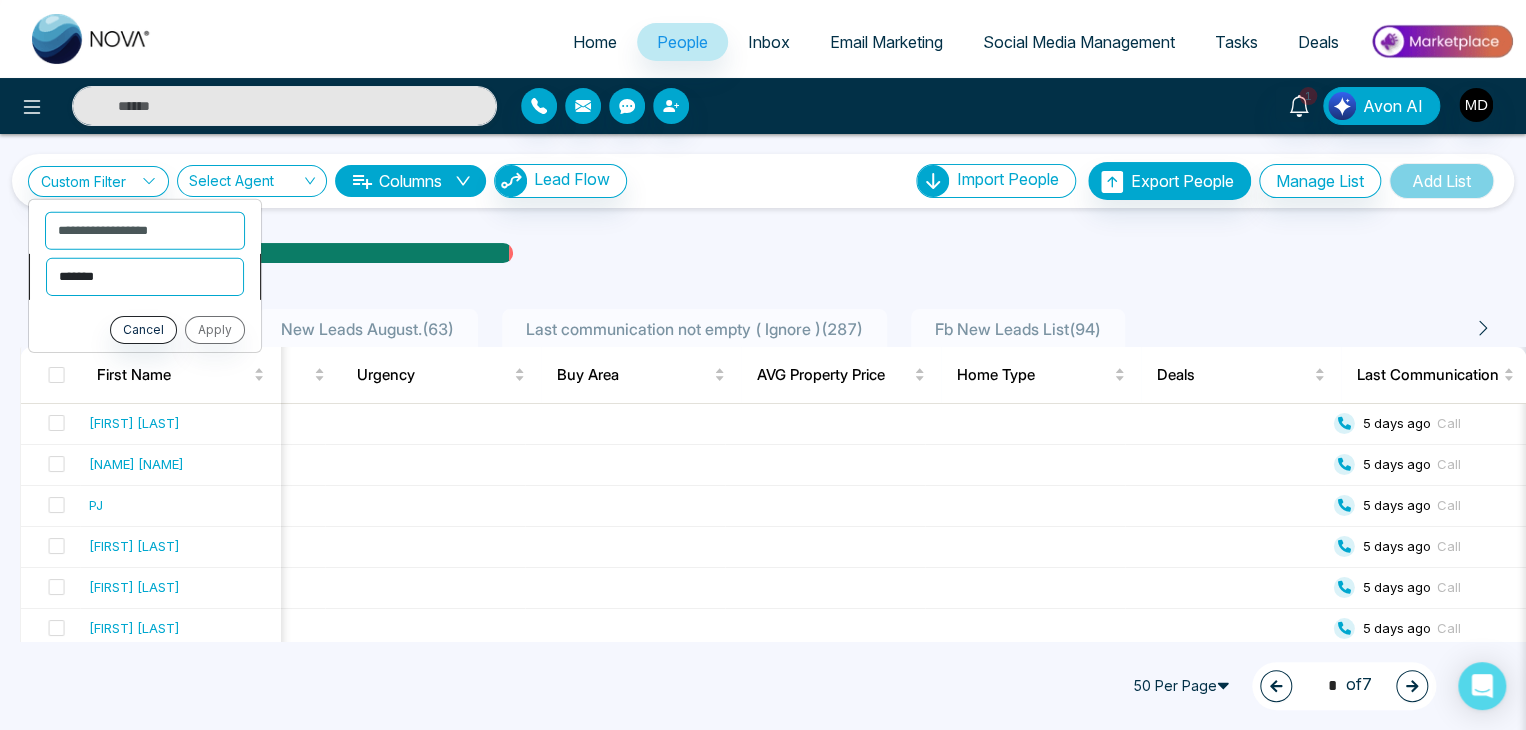 click on "**********" at bounding box center [145, 276] 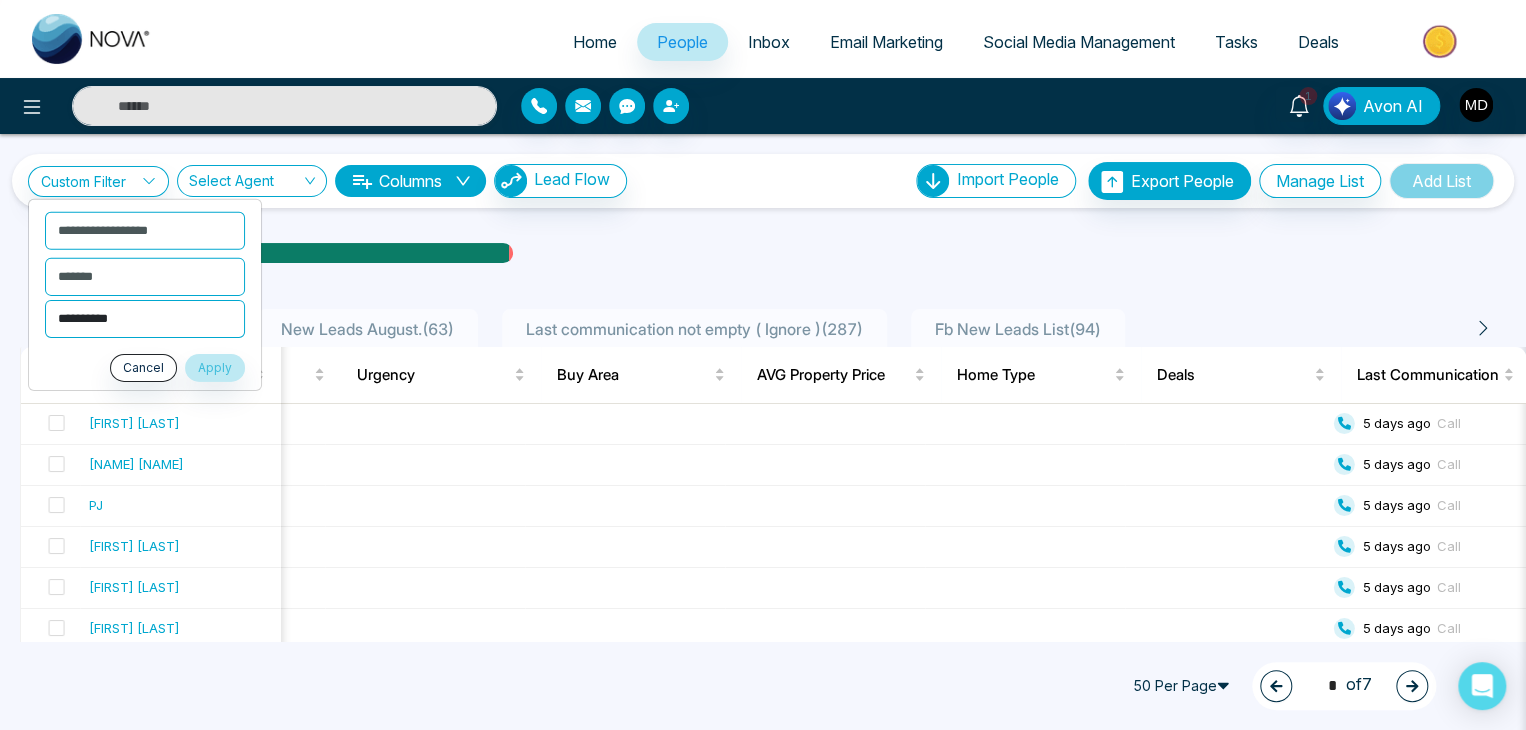 click on "**********" at bounding box center (145, 318) 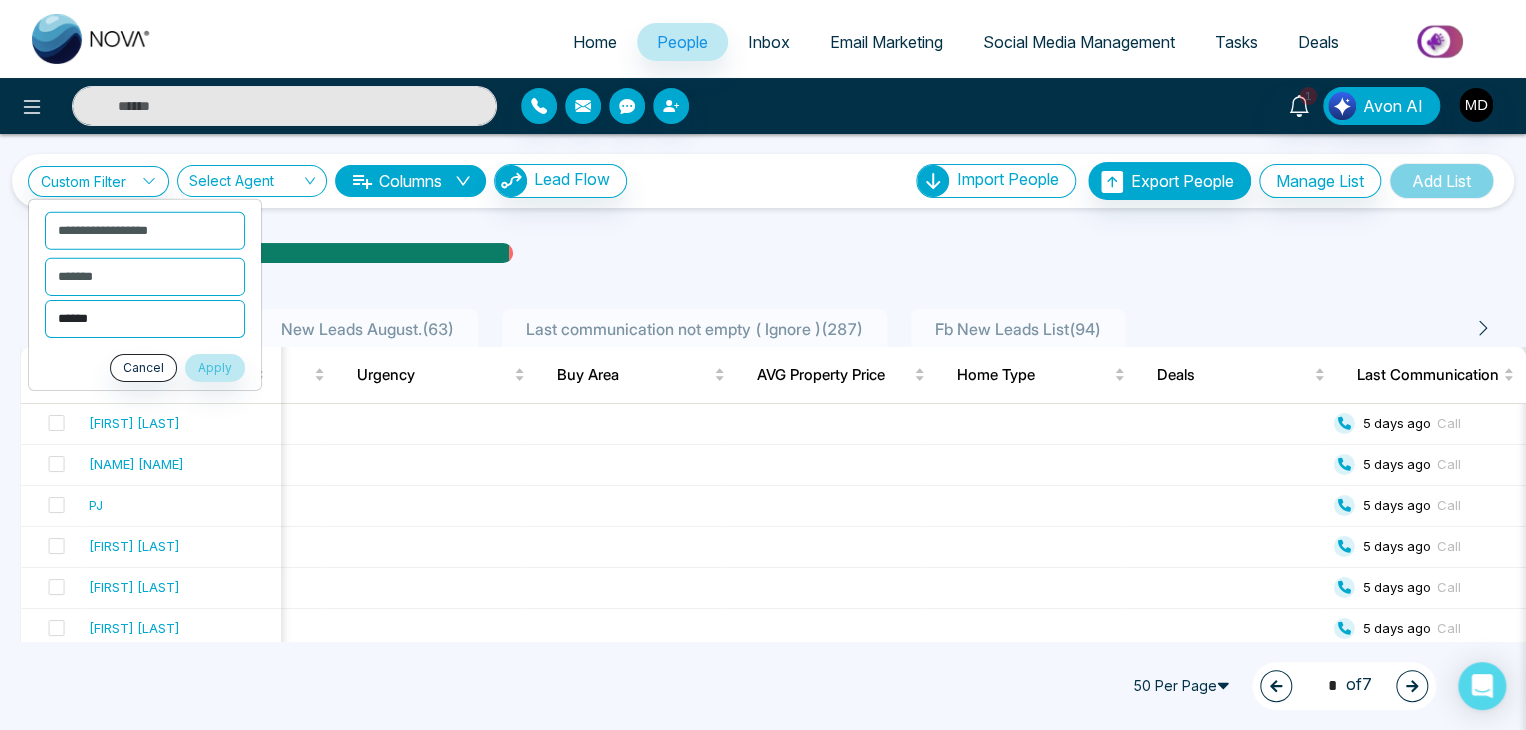 select on "****" 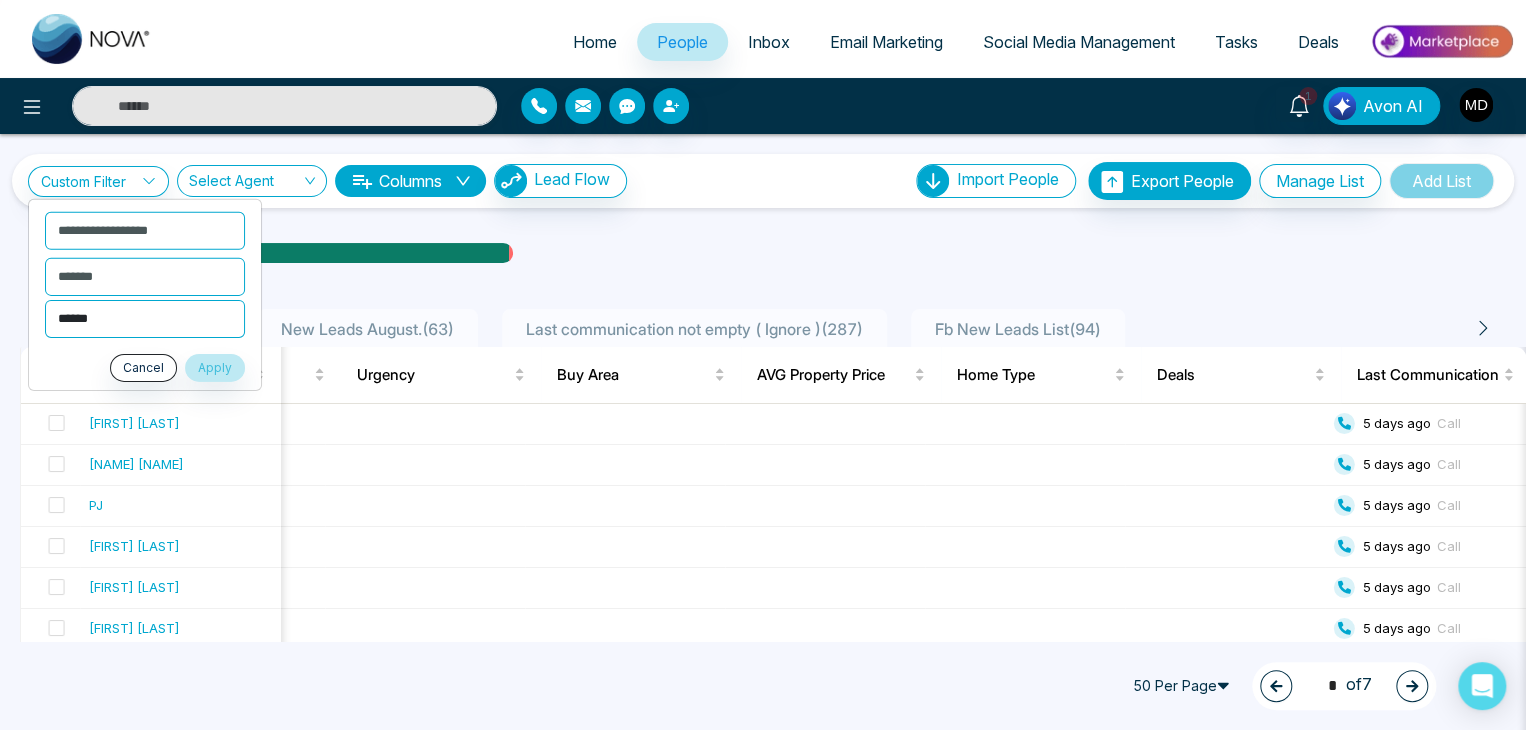 click on "**********" at bounding box center (145, 318) 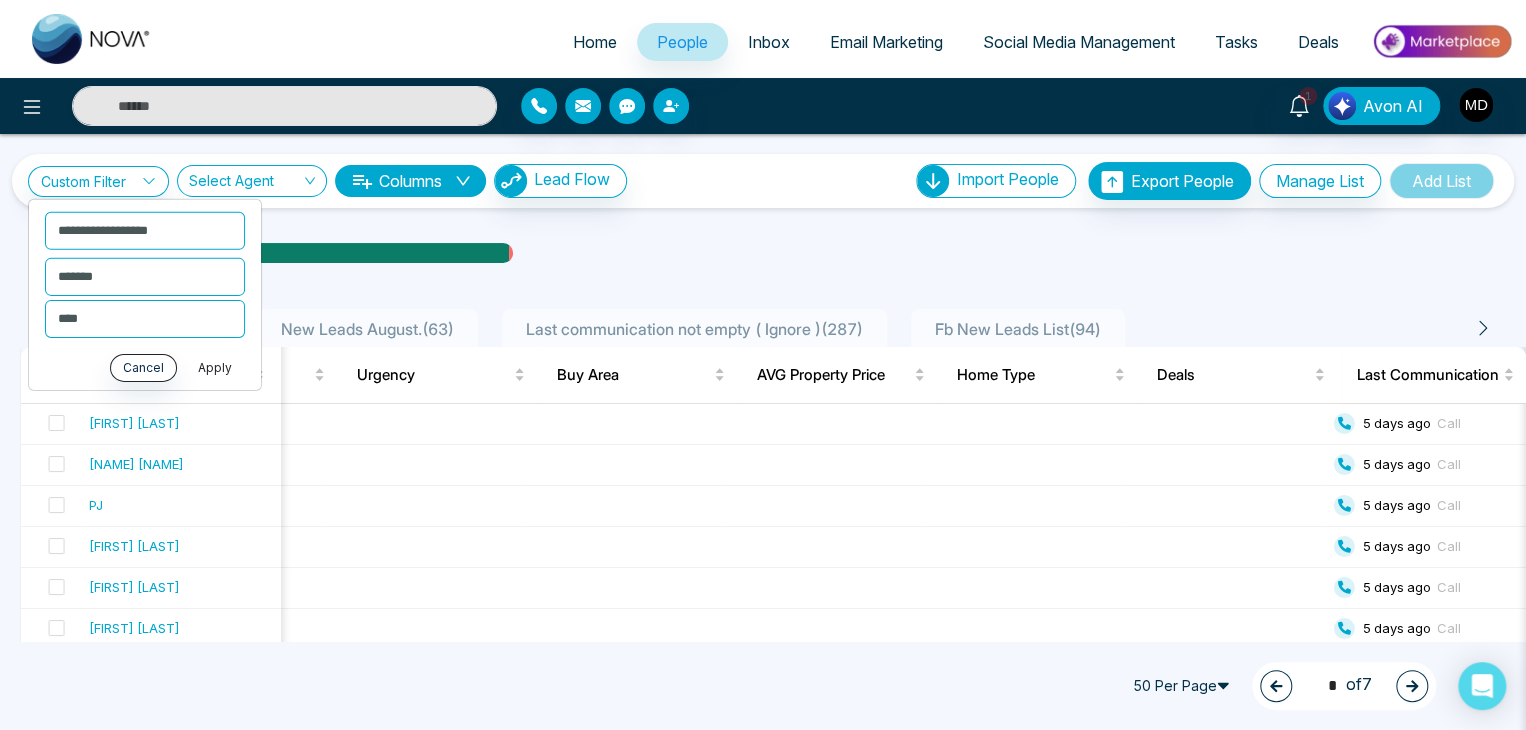 click on "Apply" at bounding box center [215, 367] 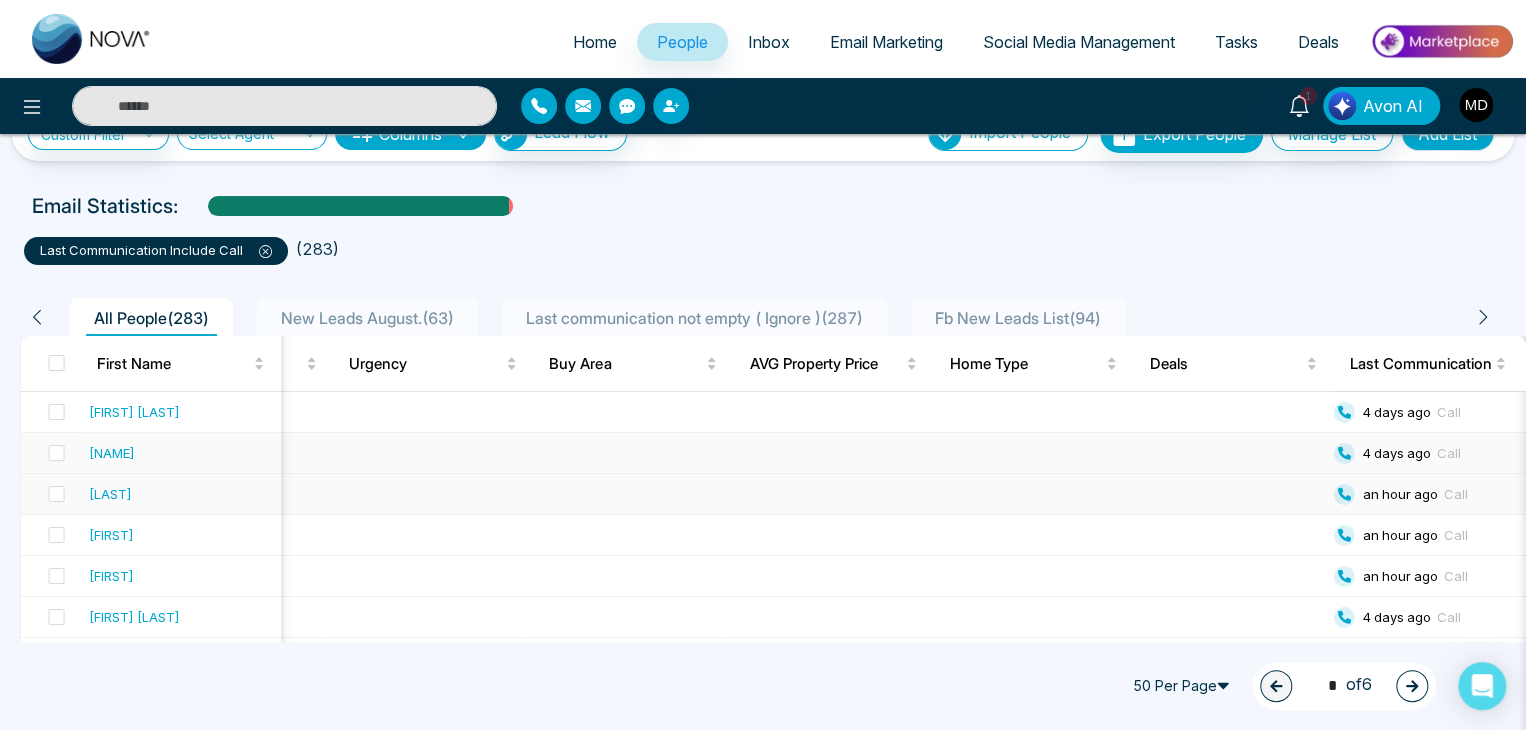 scroll, scrollTop: 48, scrollLeft: 0, axis: vertical 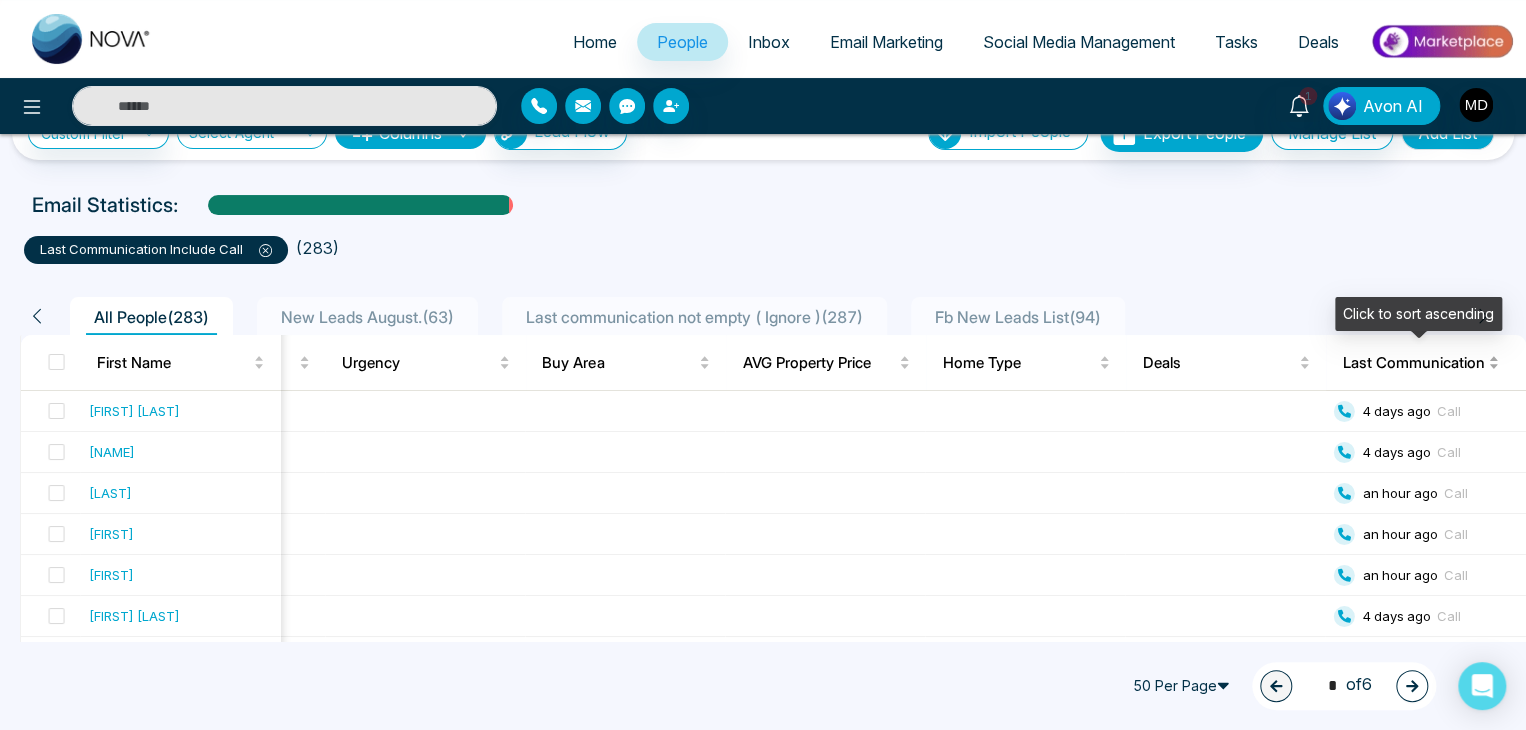 click on "Last Communication" at bounding box center (1413, 363) 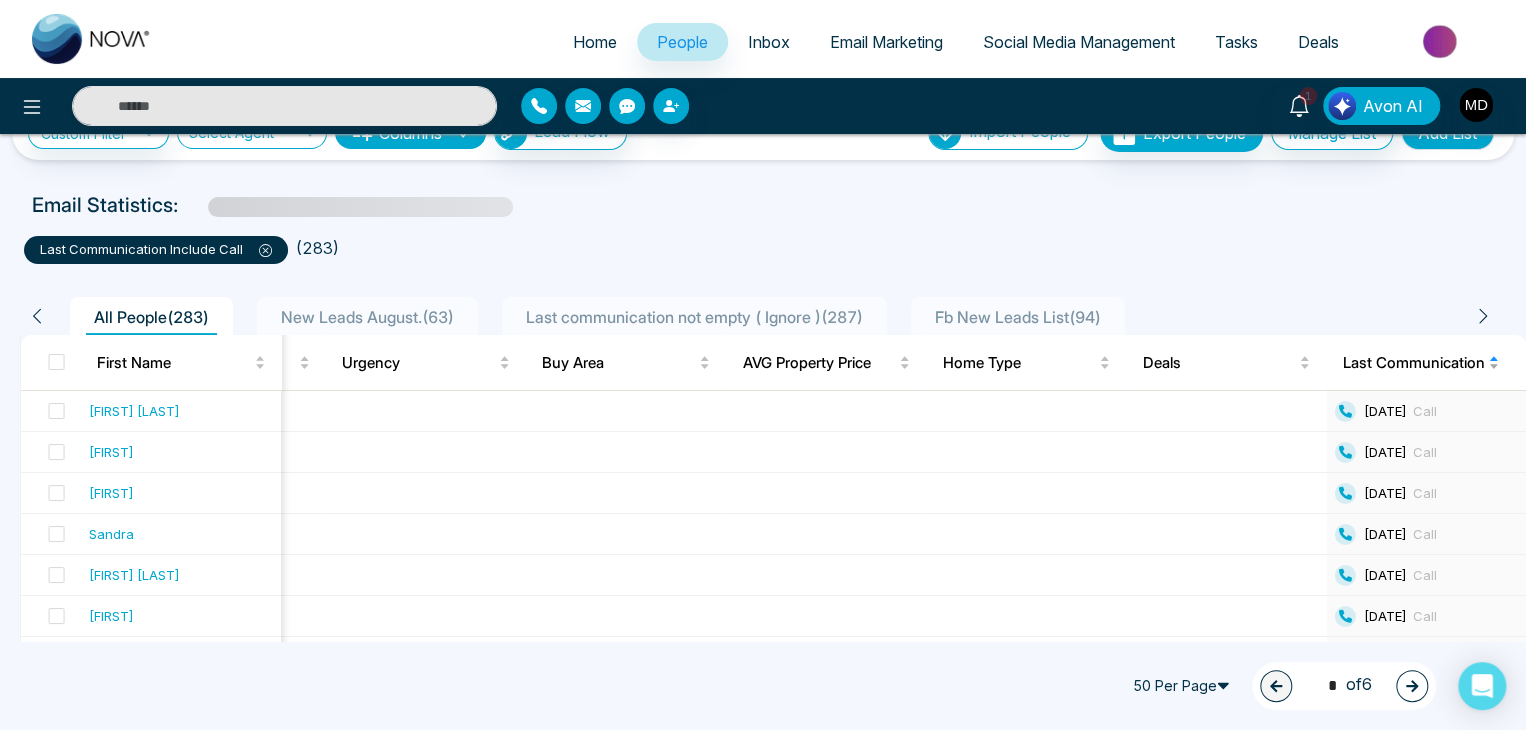 scroll, scrollTop: 0, scrollLeft: 2006, axis: horizontal 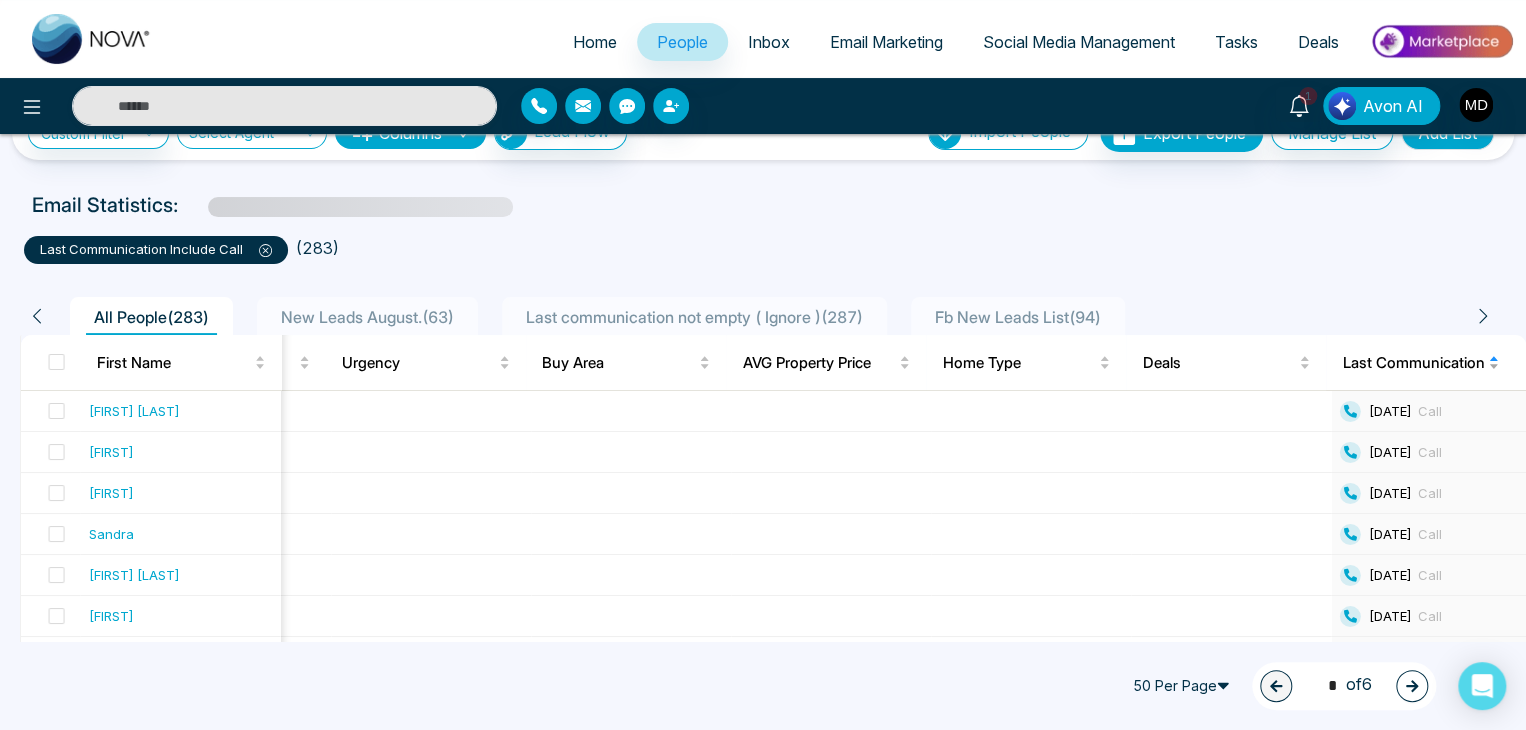 click on "Last Communication" at bounding box center [1413, 363] 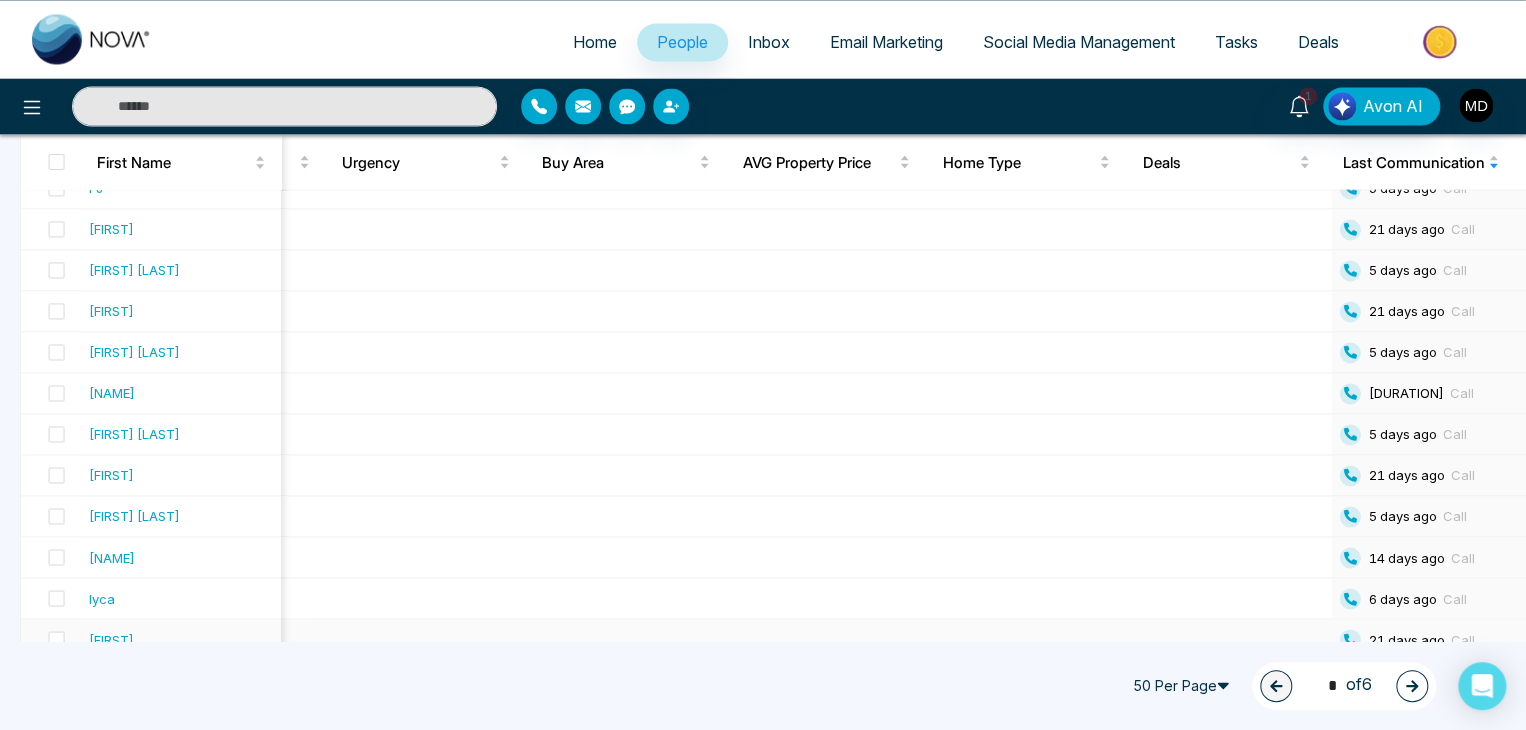 scroll, scrollTop: 1848, scrollLeft: 0, axis: vertical 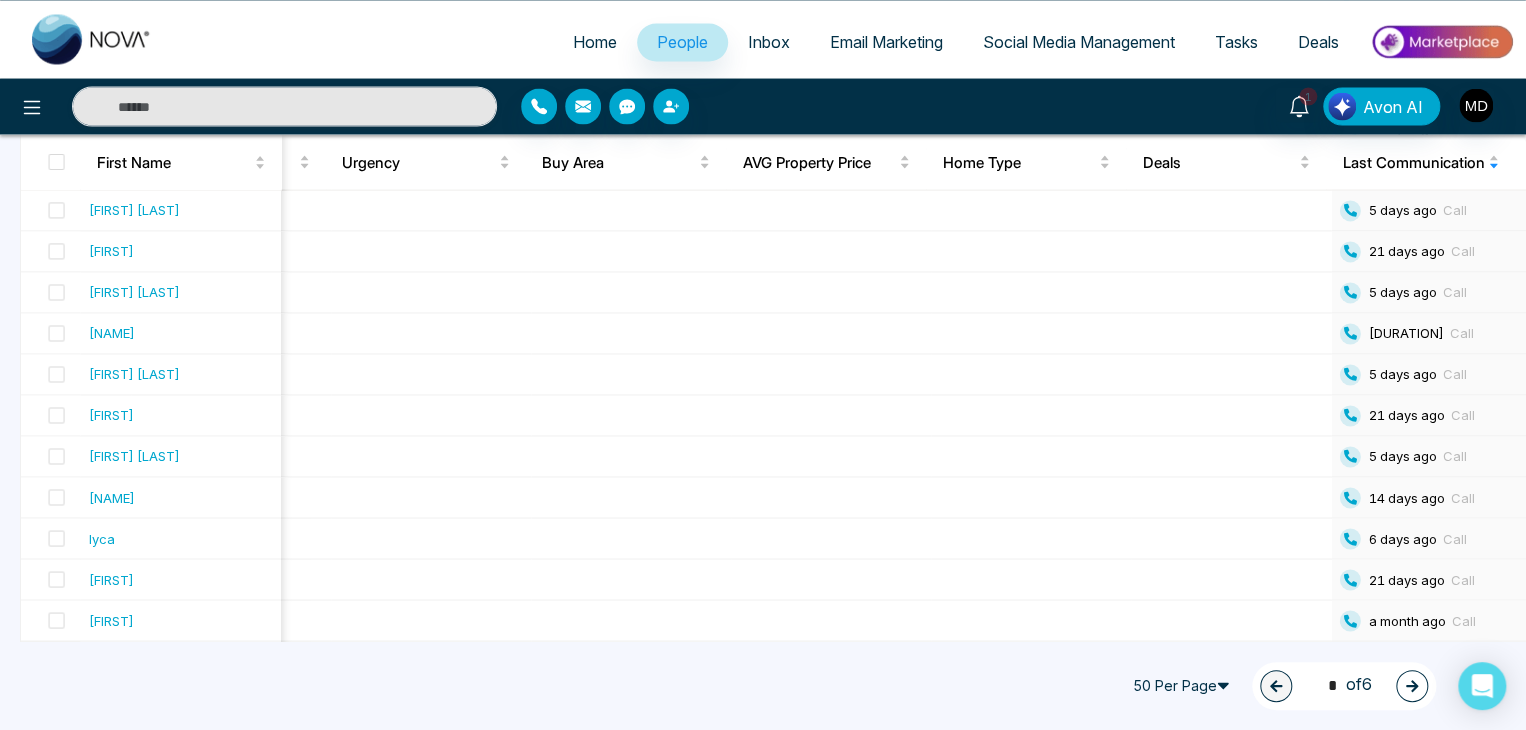 click 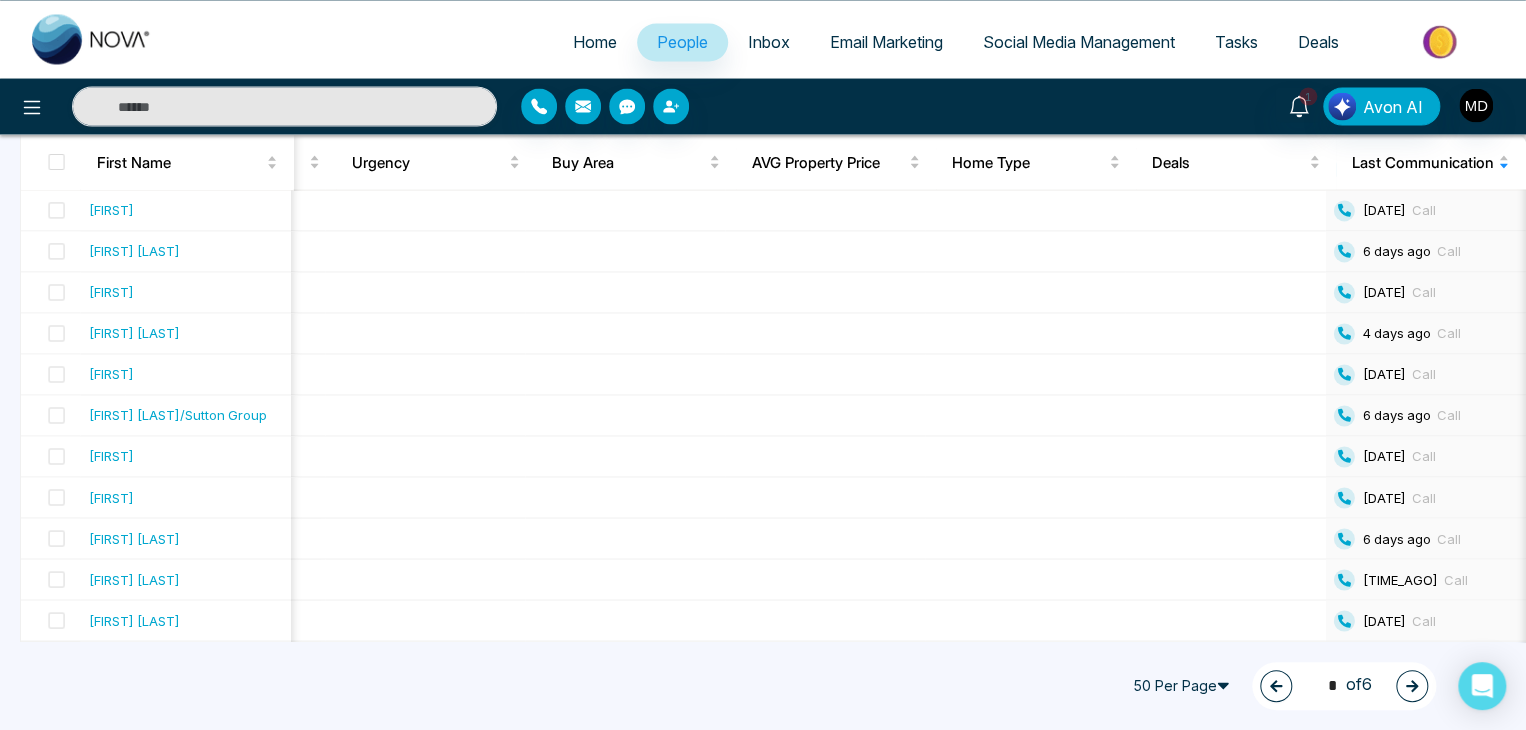 click 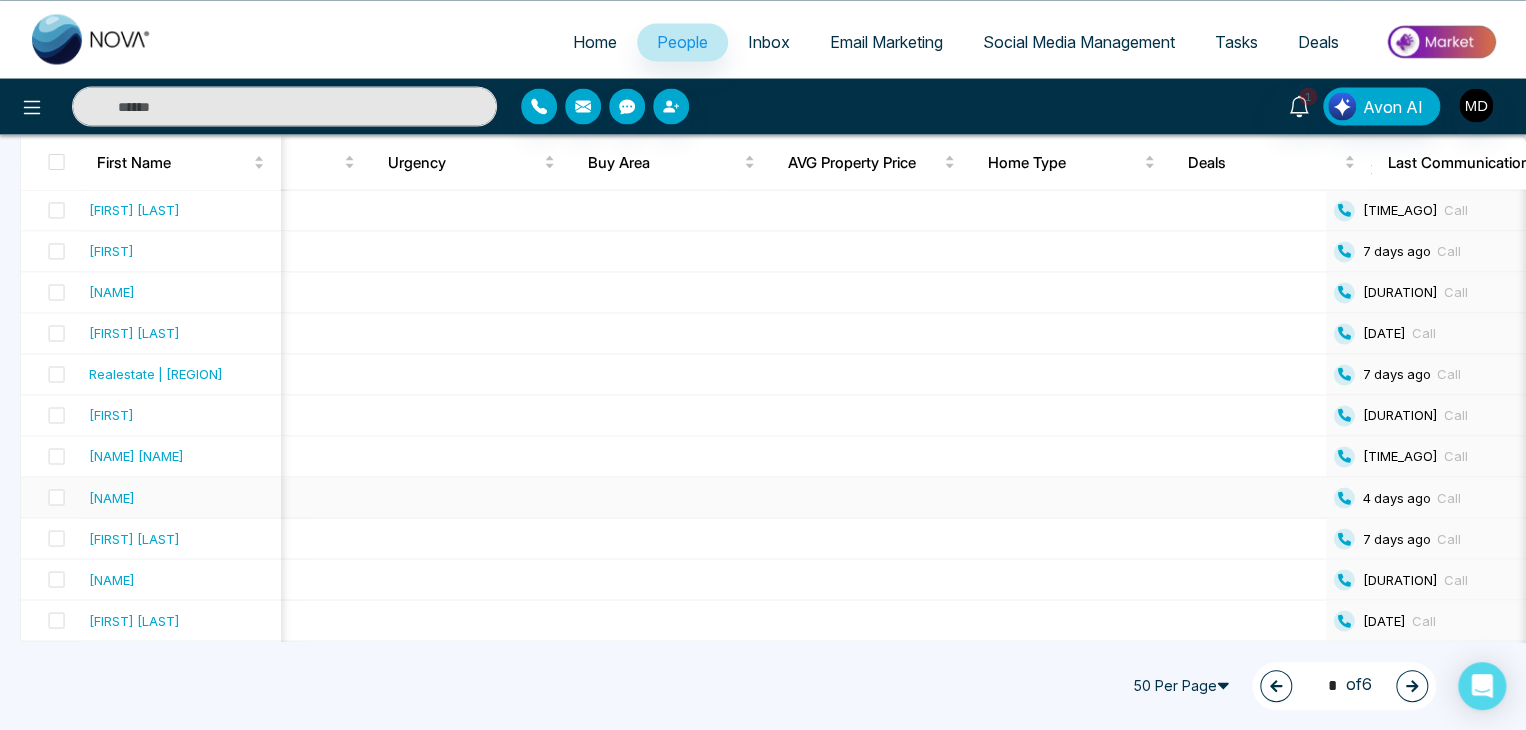 scroll, scrollTop: 0, scrollLeft: 2052, axis: horizontal 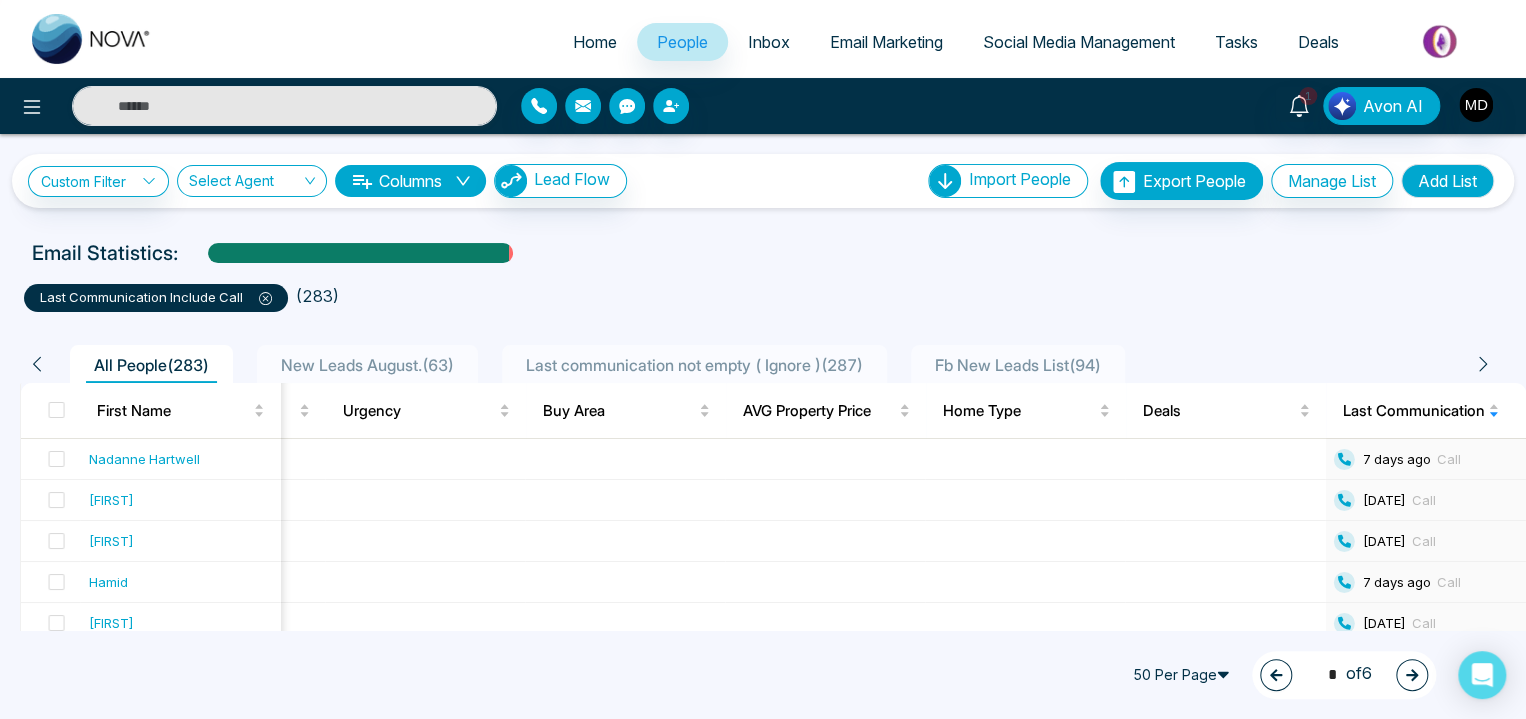 click at bounding box center (1412, 675) 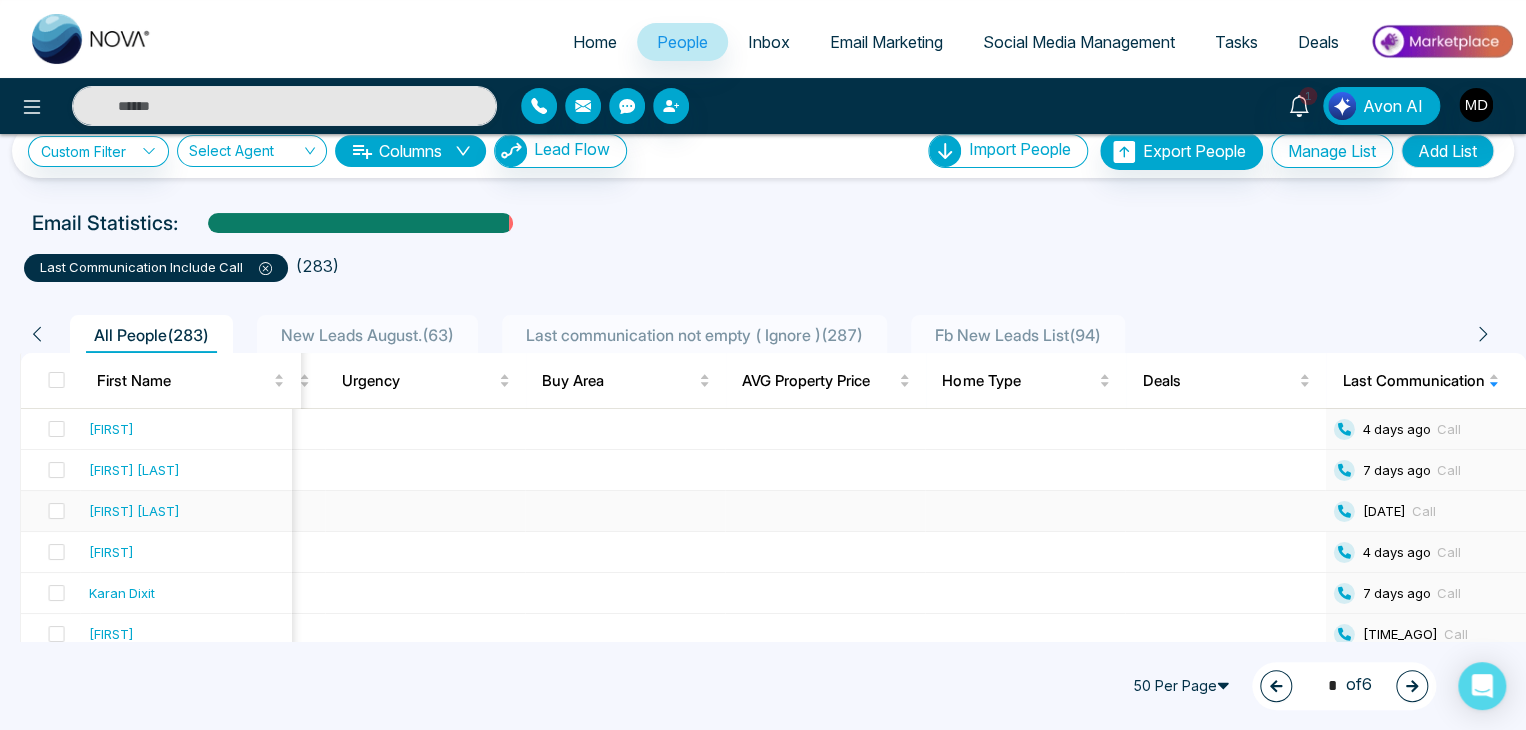 scroll, scrollTop: 1848, scrollLeft: 0, axis: vertical 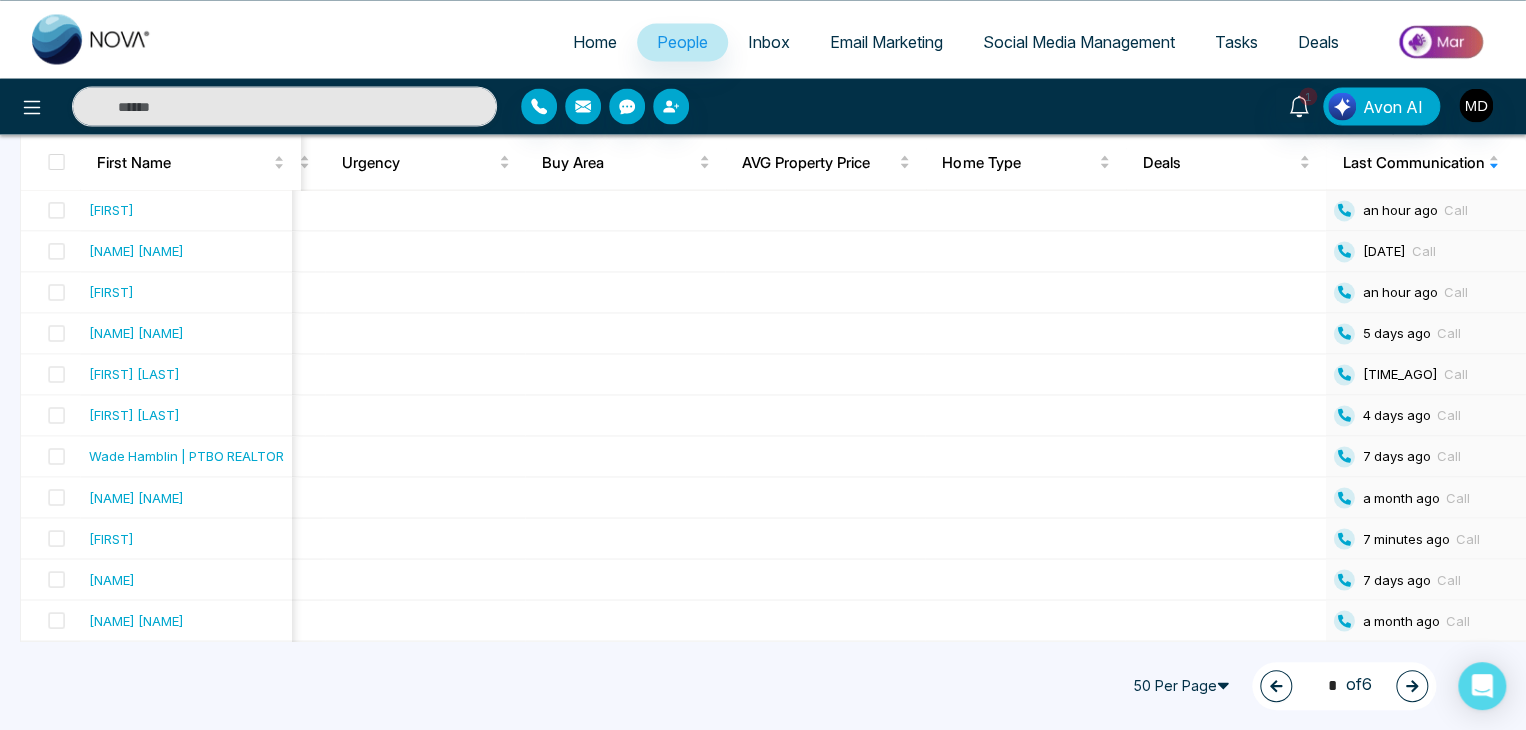 click 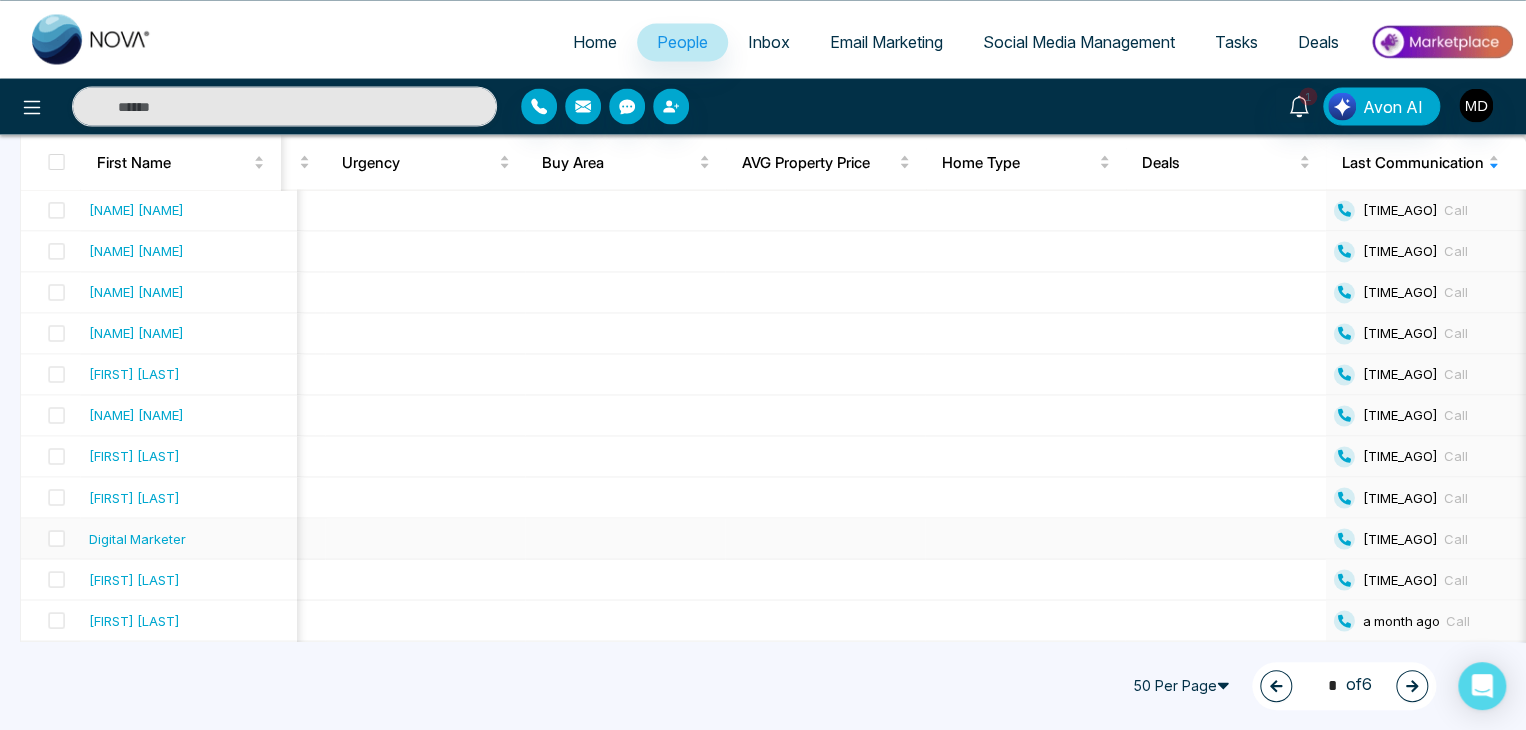 scroll, scrollTop: 0, scrollLeft: 2022, axis: horizontal 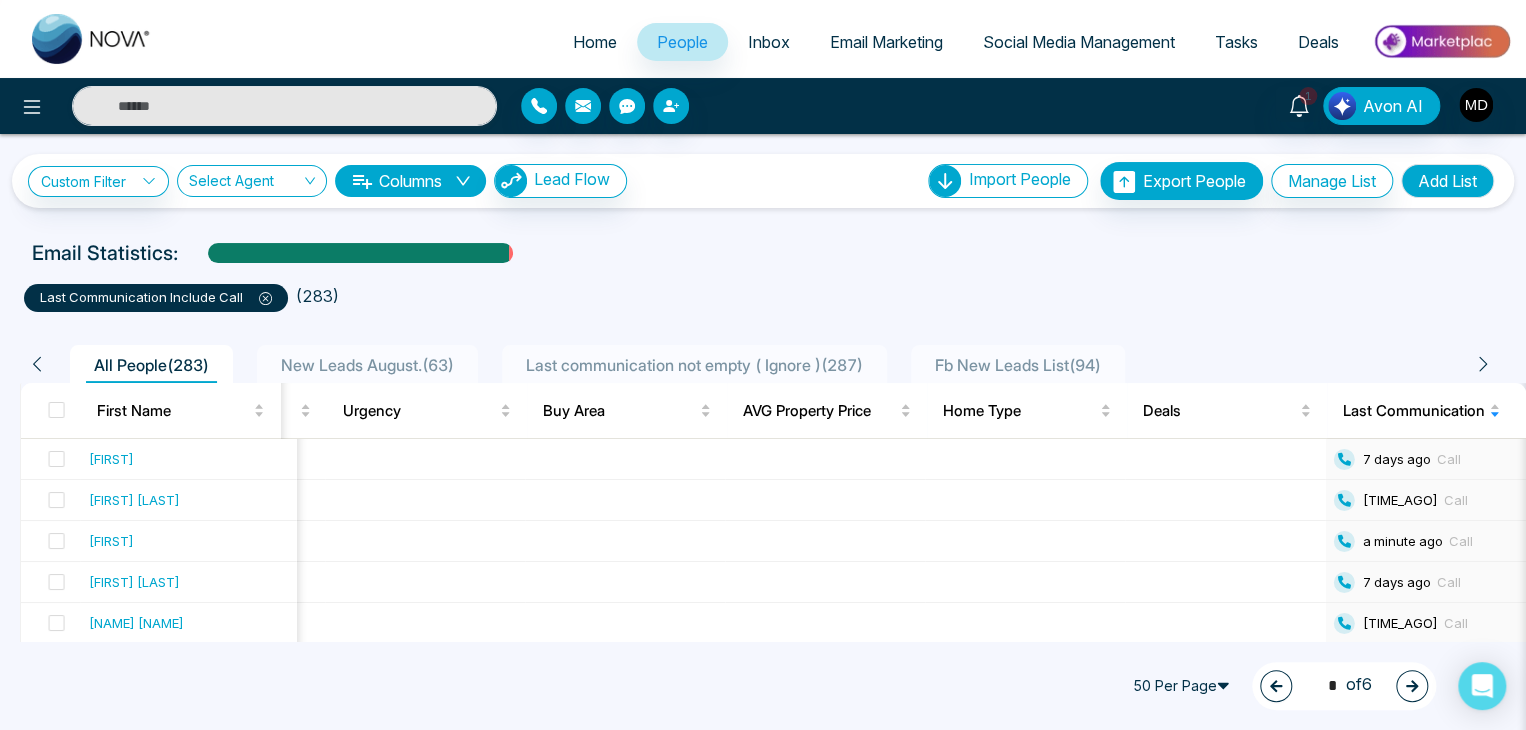 click 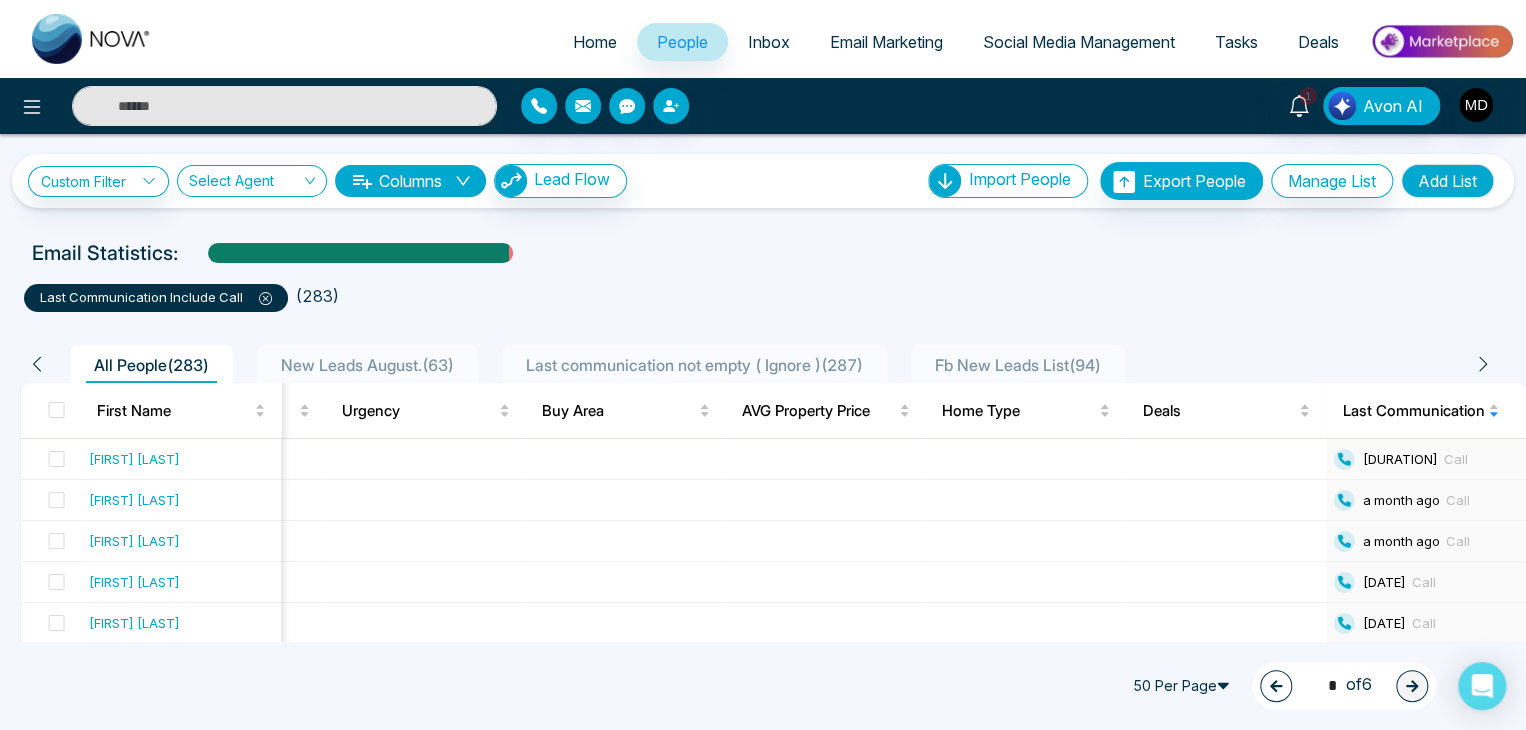 scroll, scrollTop: 740, scrollLeft: 0, axis: vertical 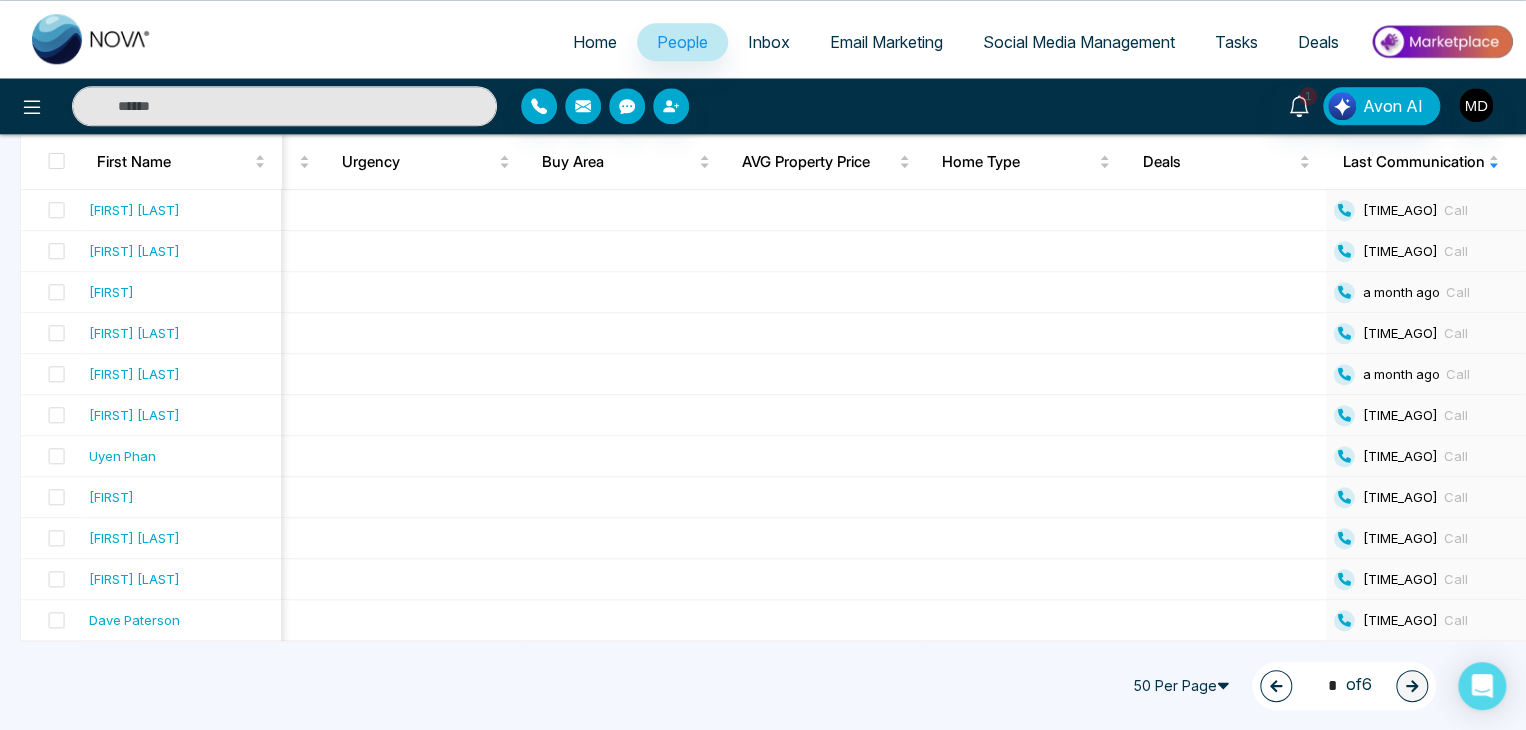 click 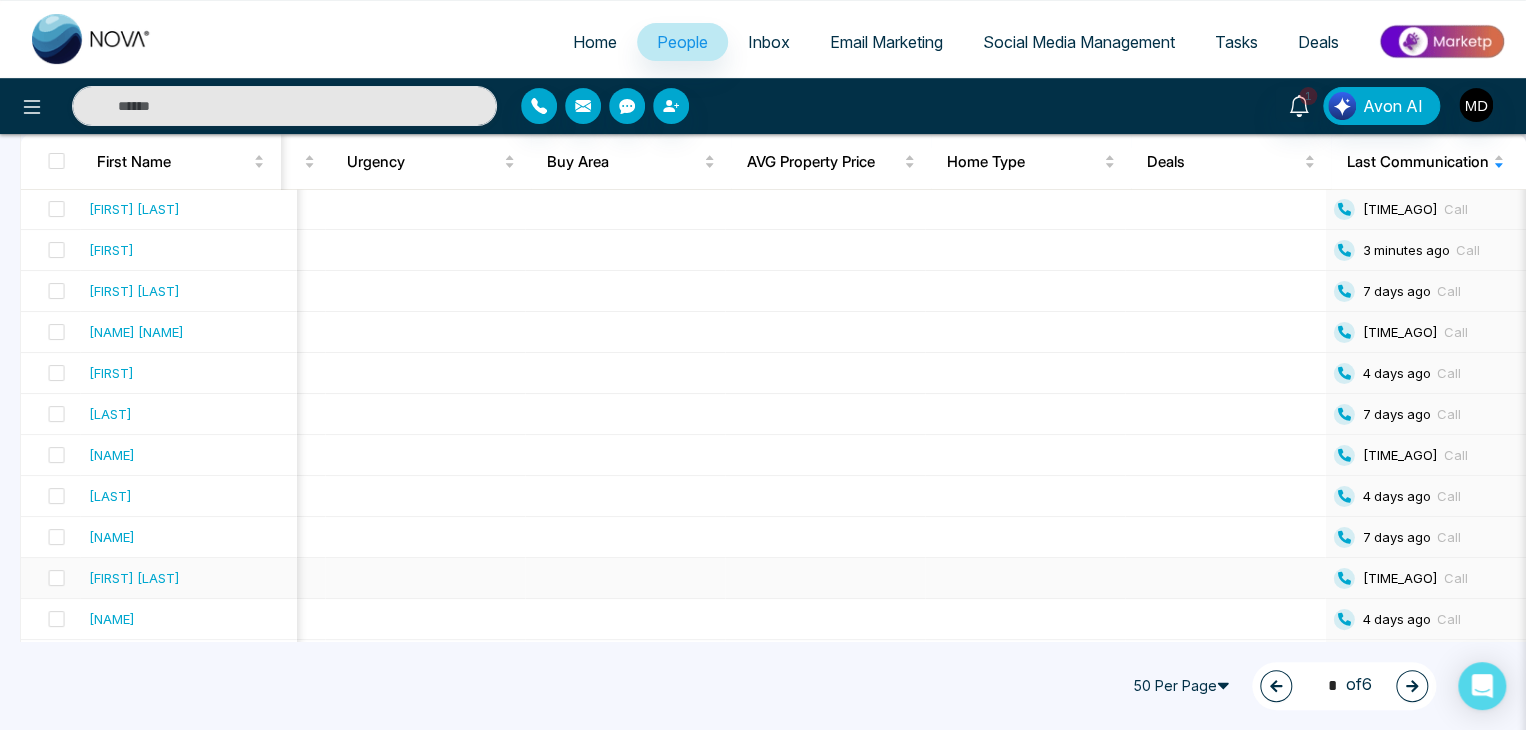 scroll, scrollTop: 0, scrollLeft: 0, axis: both 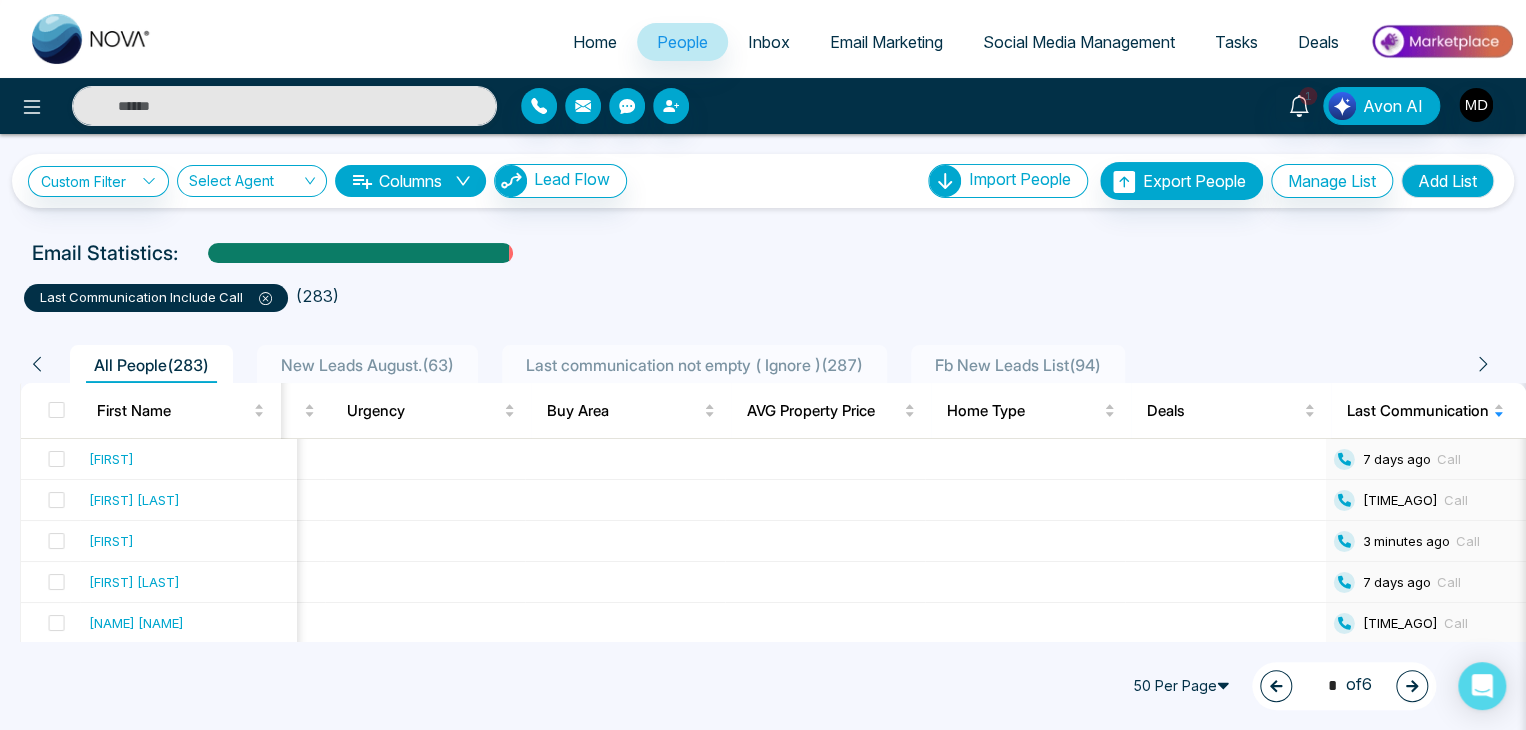 click 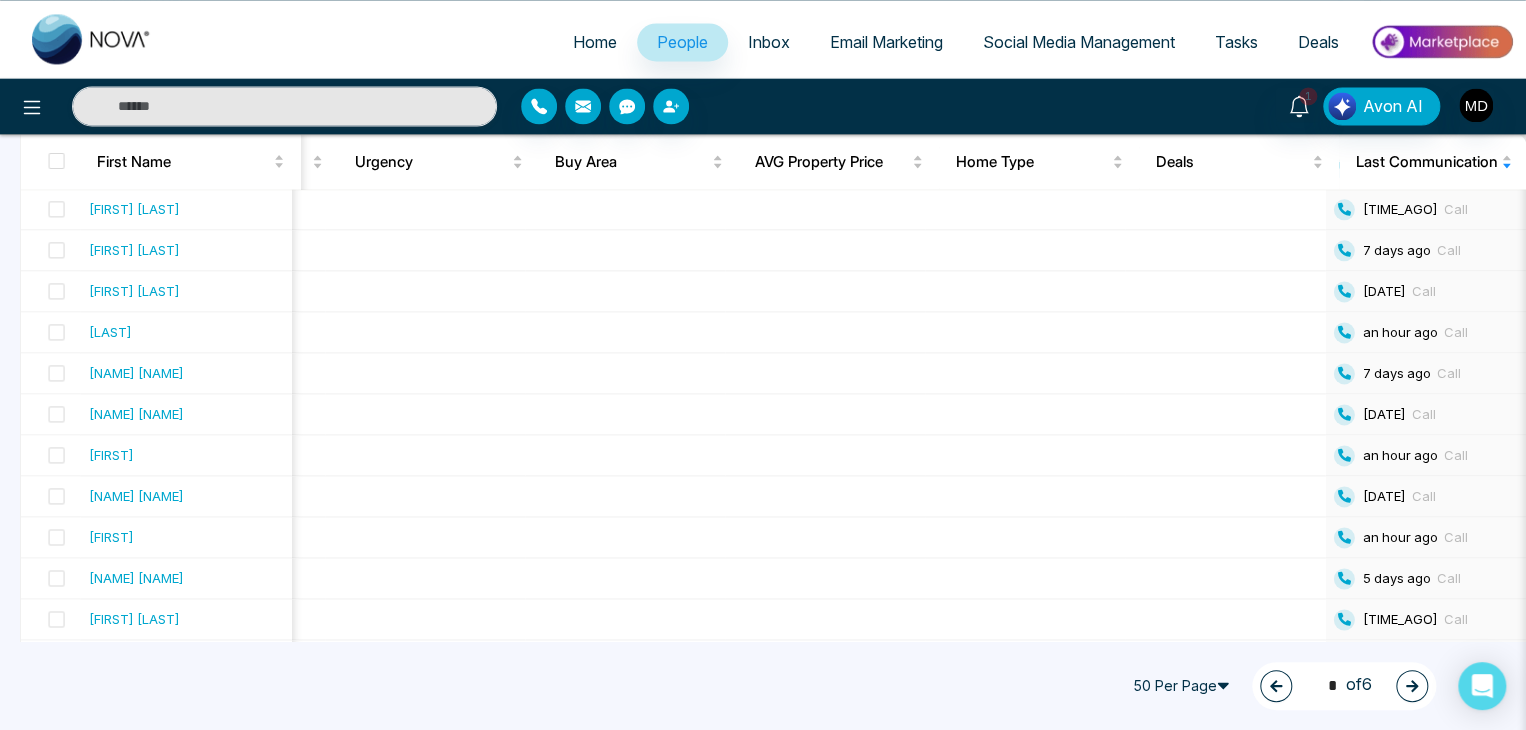 scroll, scrollTop: 1848, scrollLeft: 0, axis: vertical 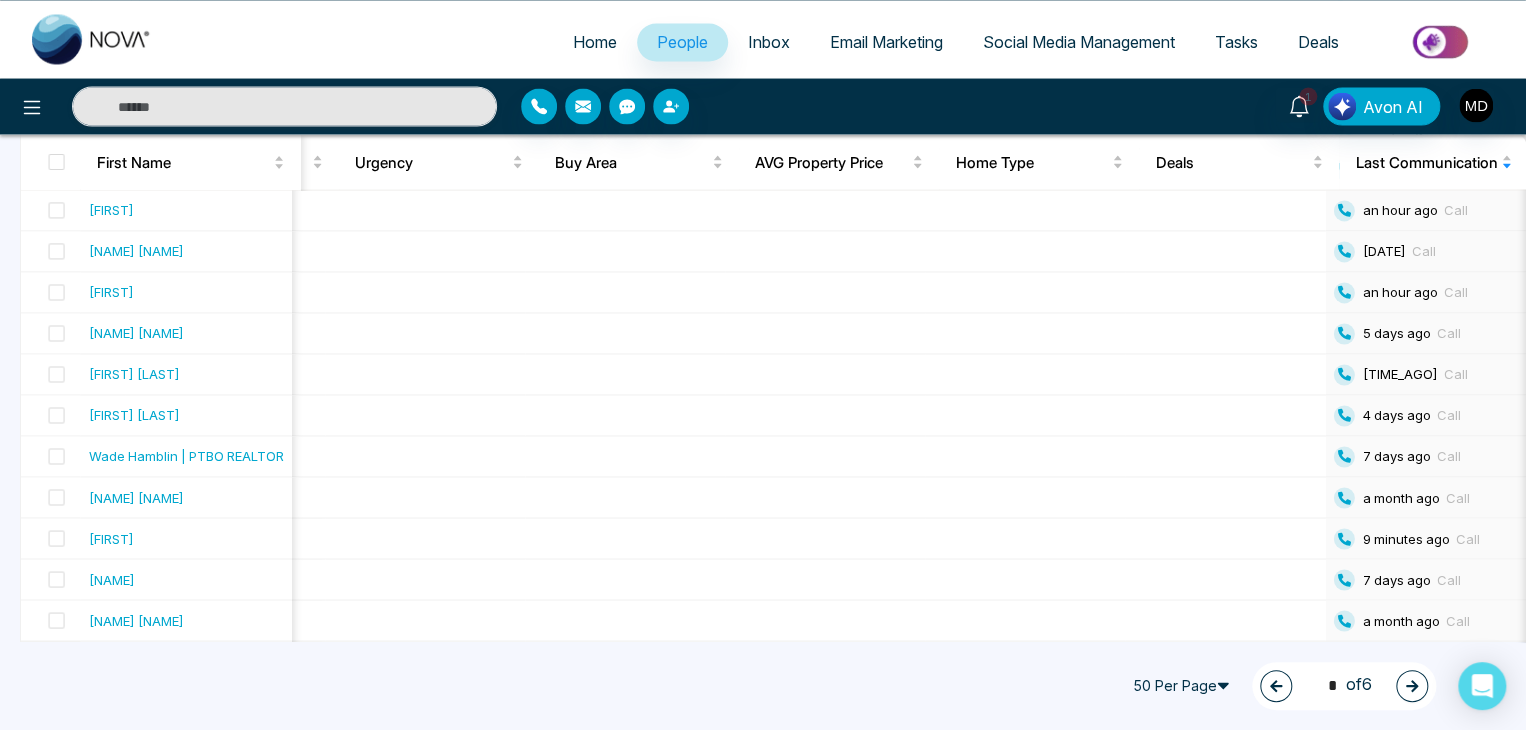 click 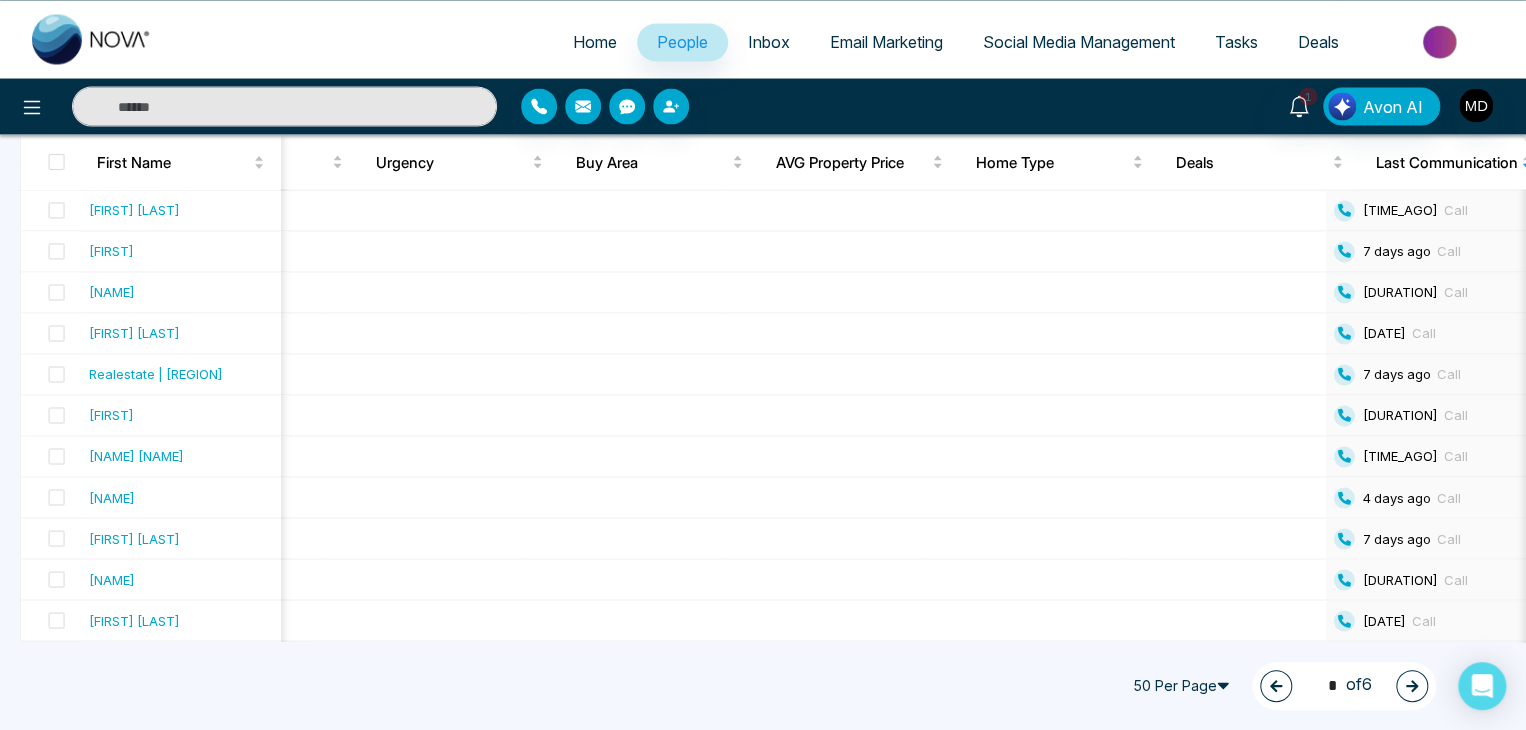 click 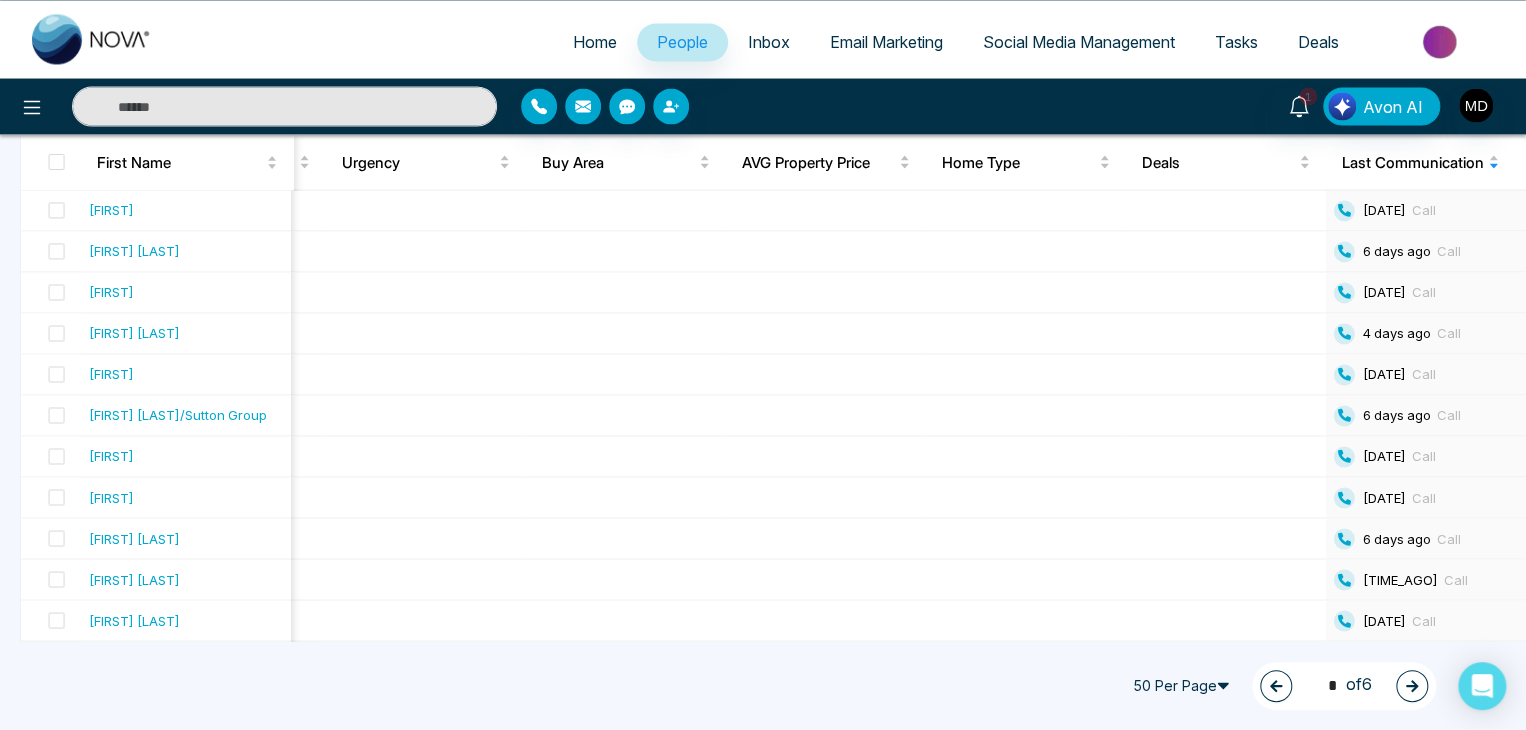 scroll, scrollTop: 0, scrollLeft: 2016, axis: horizontal 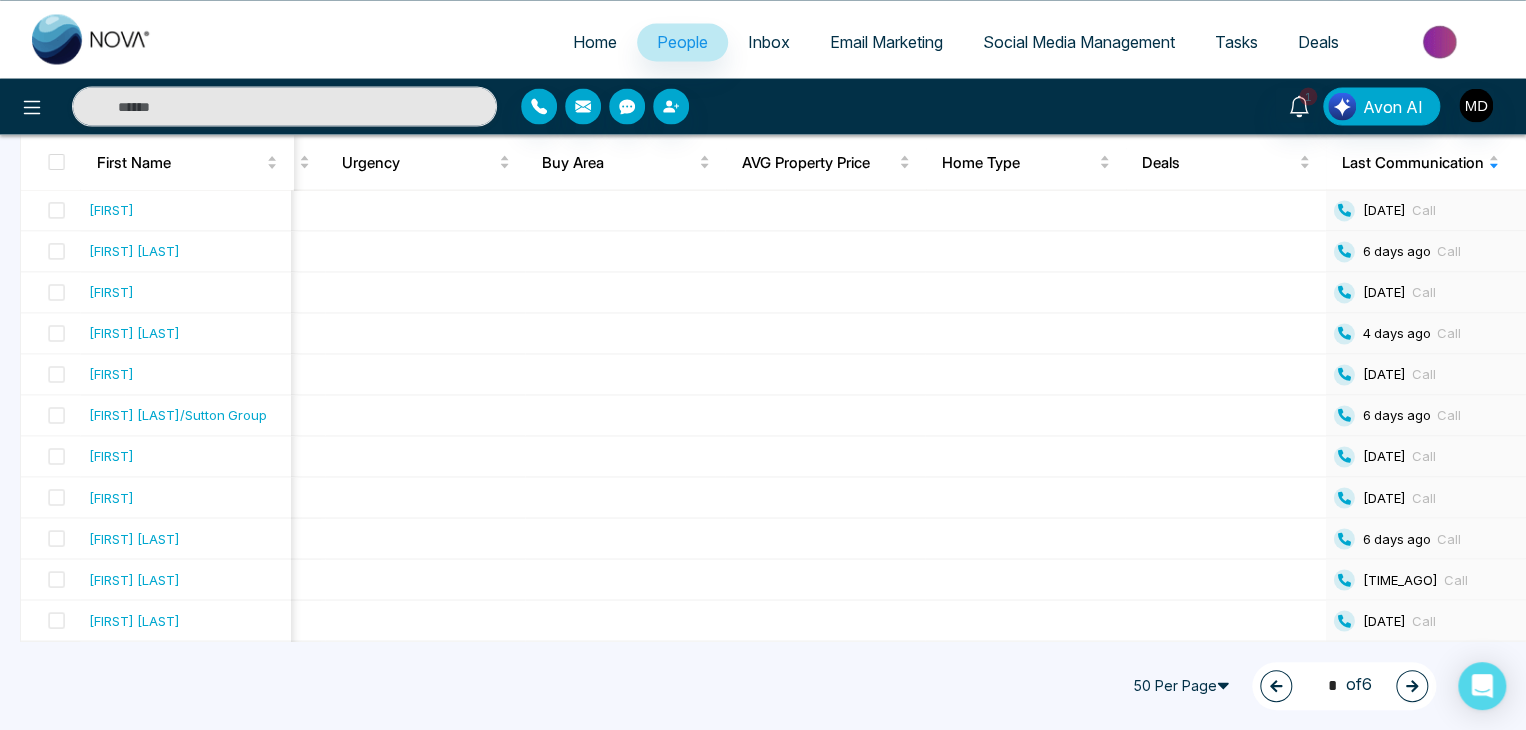 click 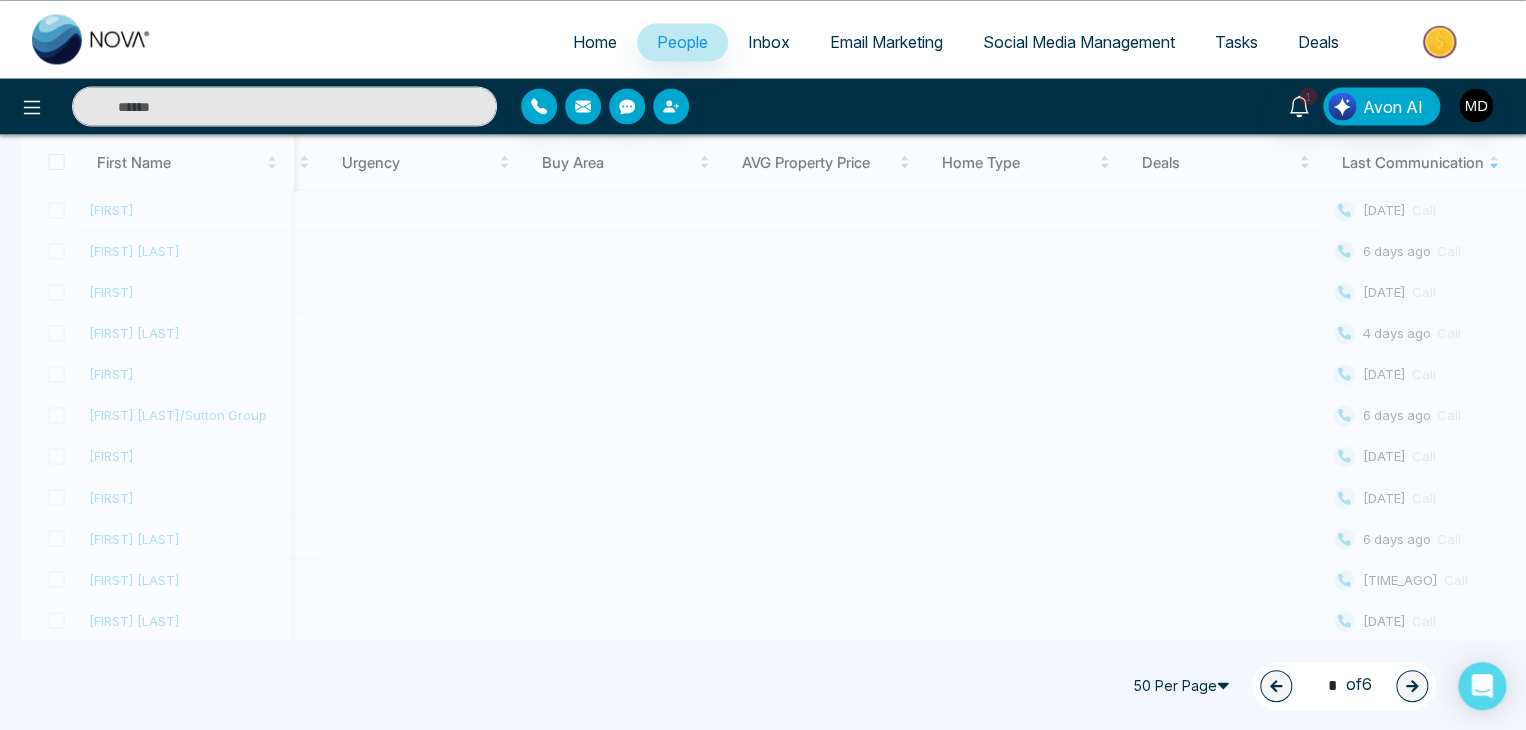 type on "*" 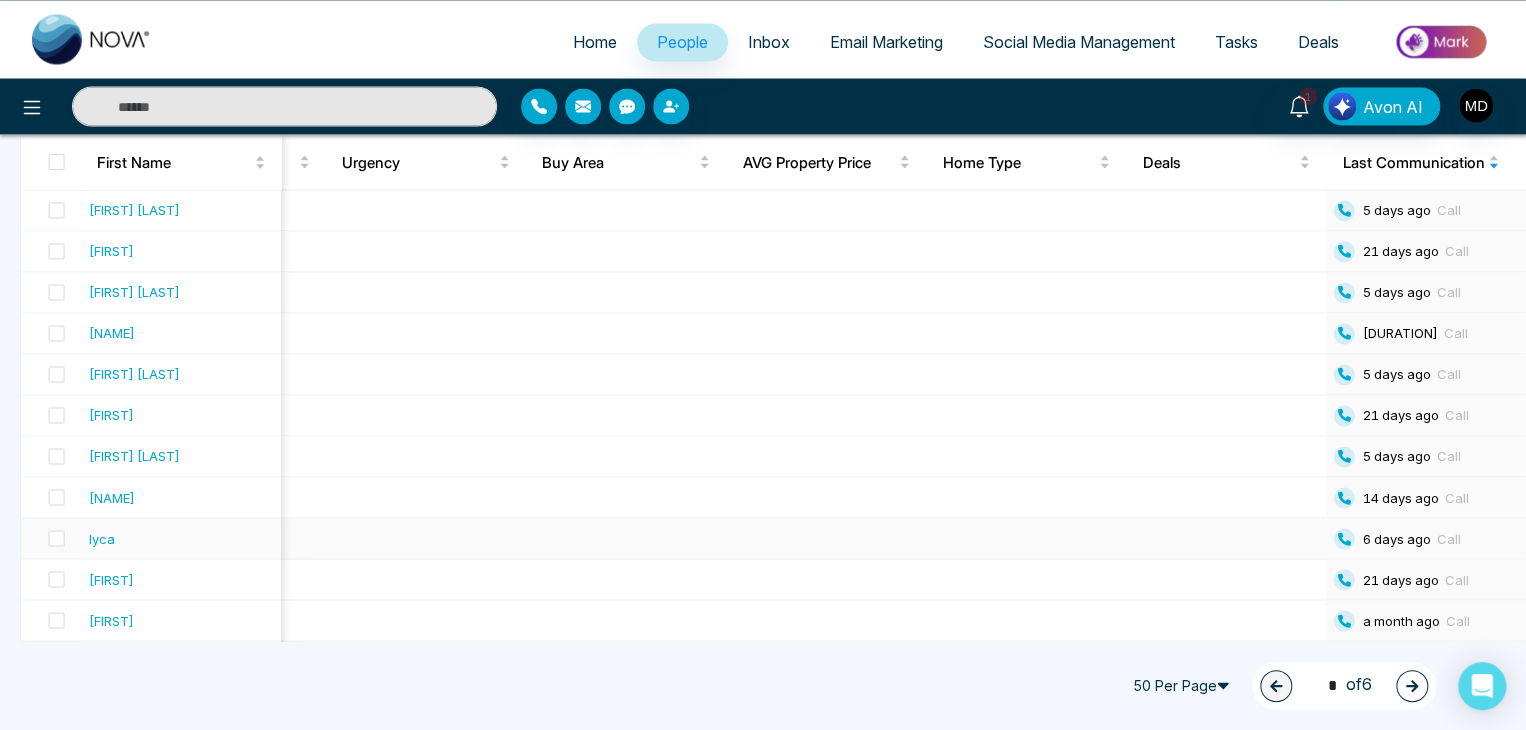 scroll, scrollTop: 0, scrollLeft: 2006, axis: horizontal 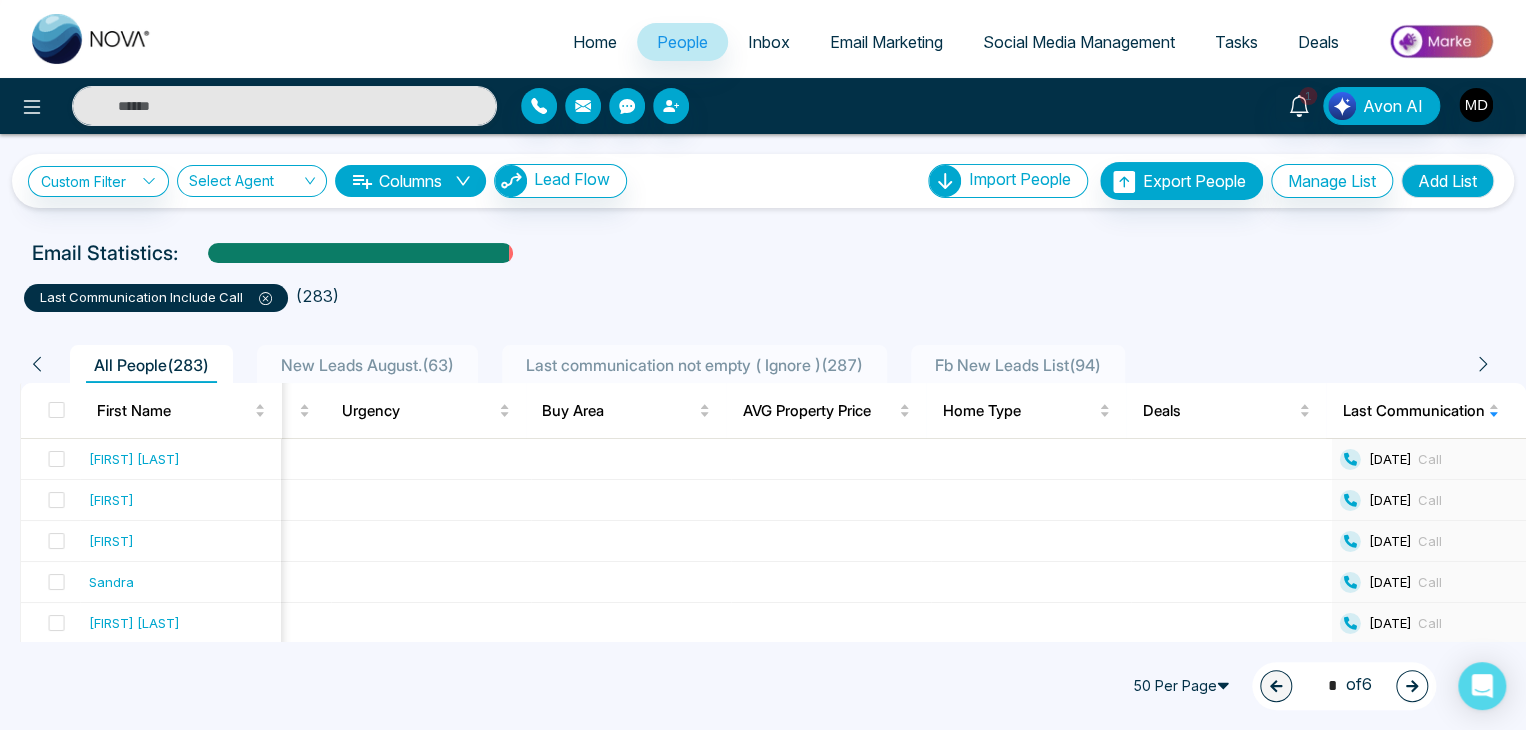 click on "Home" at bounding box center (595, 42) 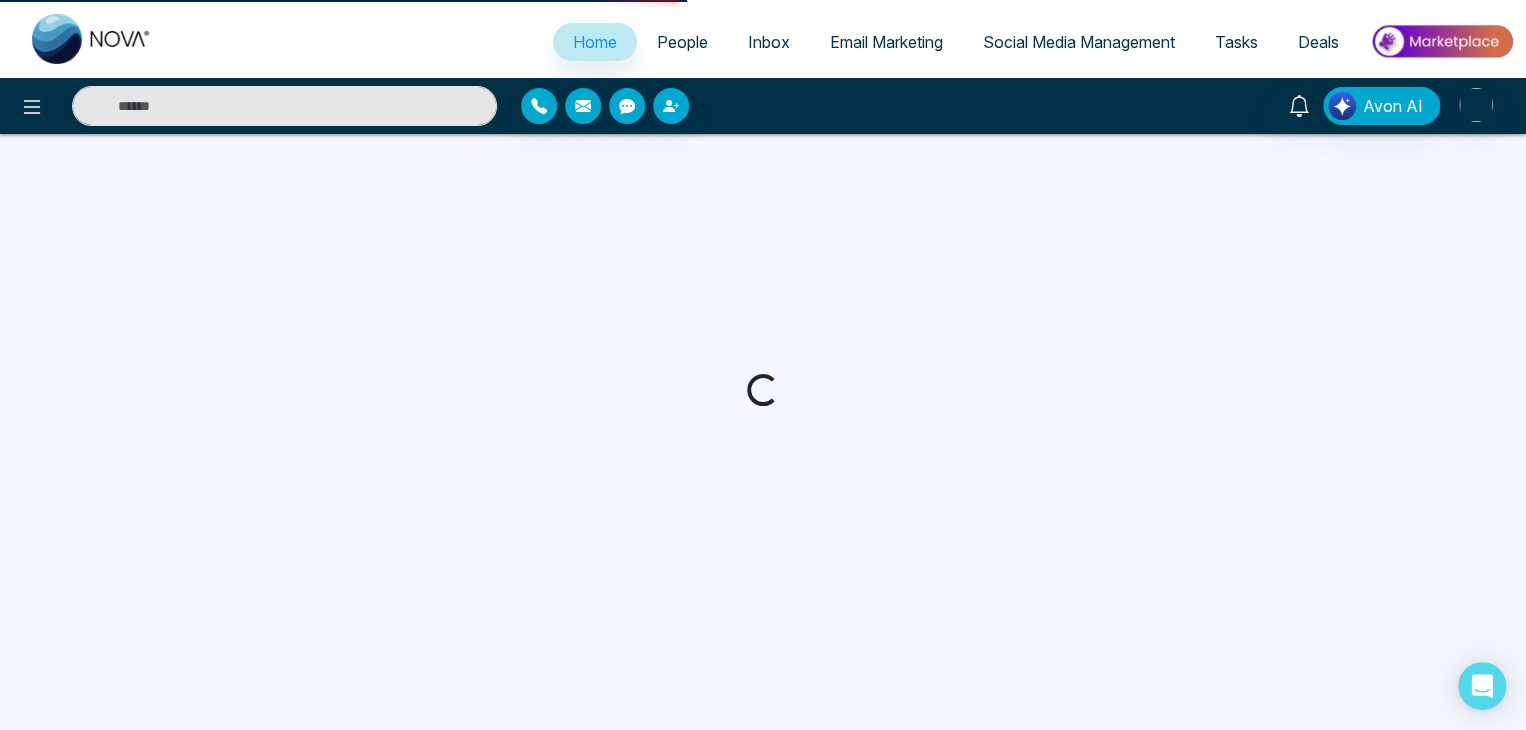 select on "*" 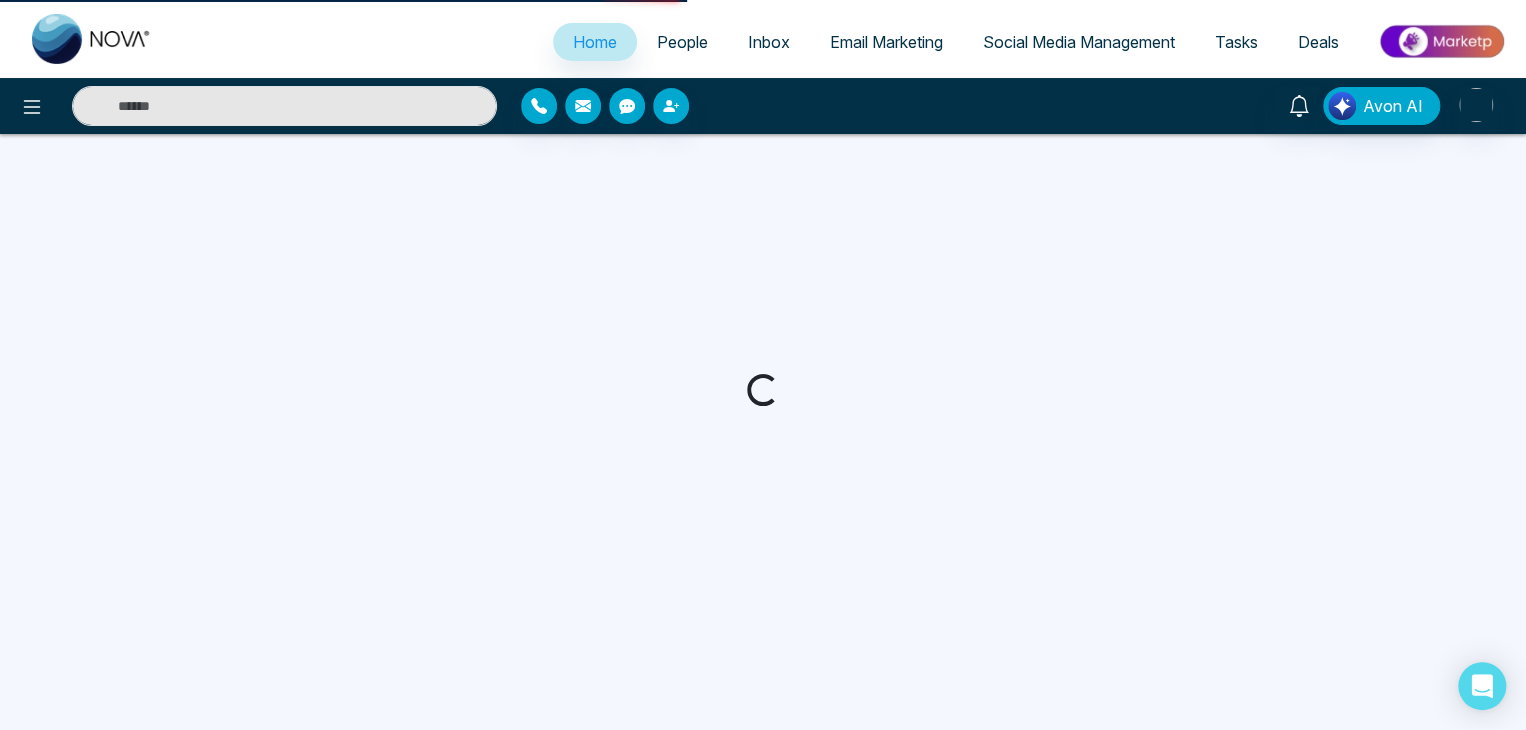 select on "*" 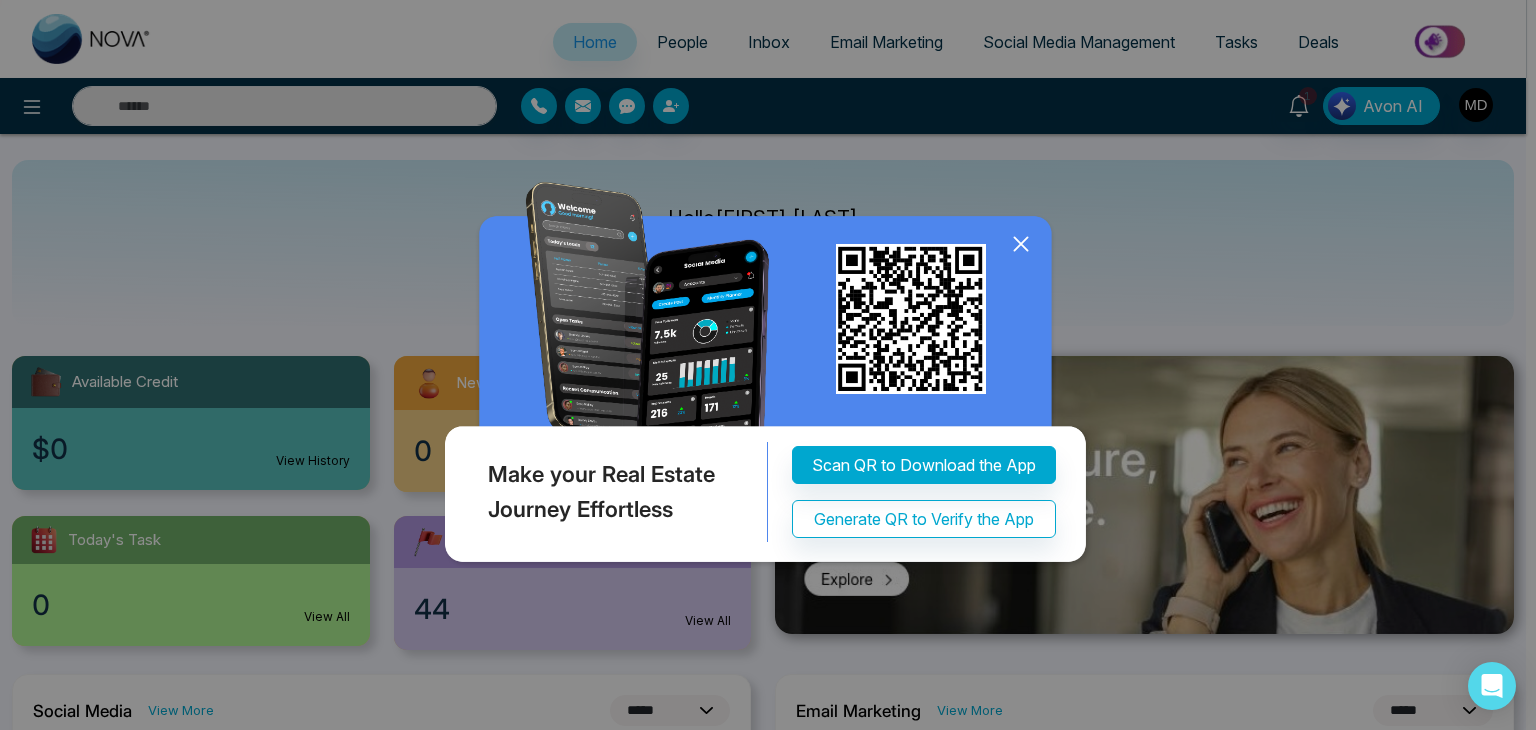 click 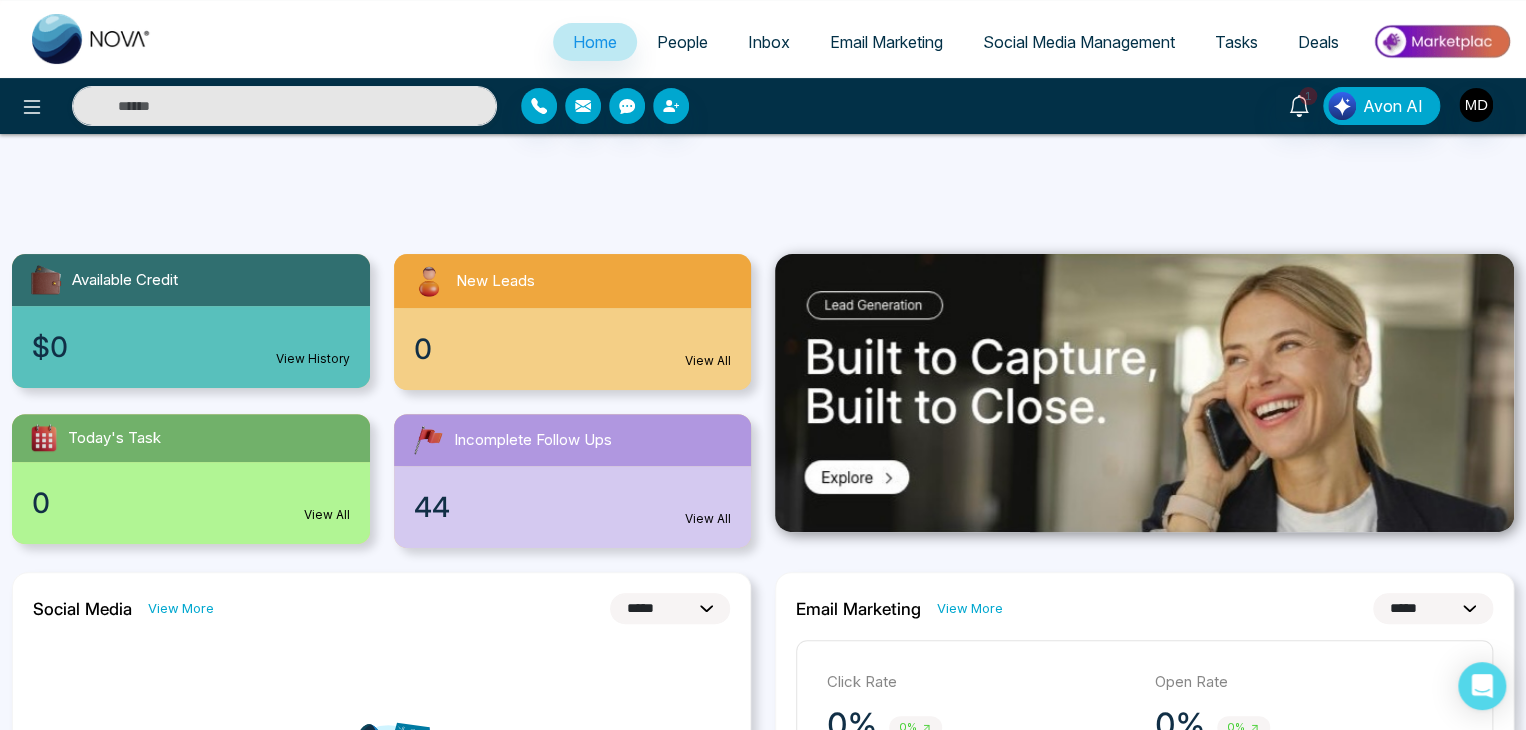 scroll, scrollTop: 0, scrollLeft: 0, axis: both 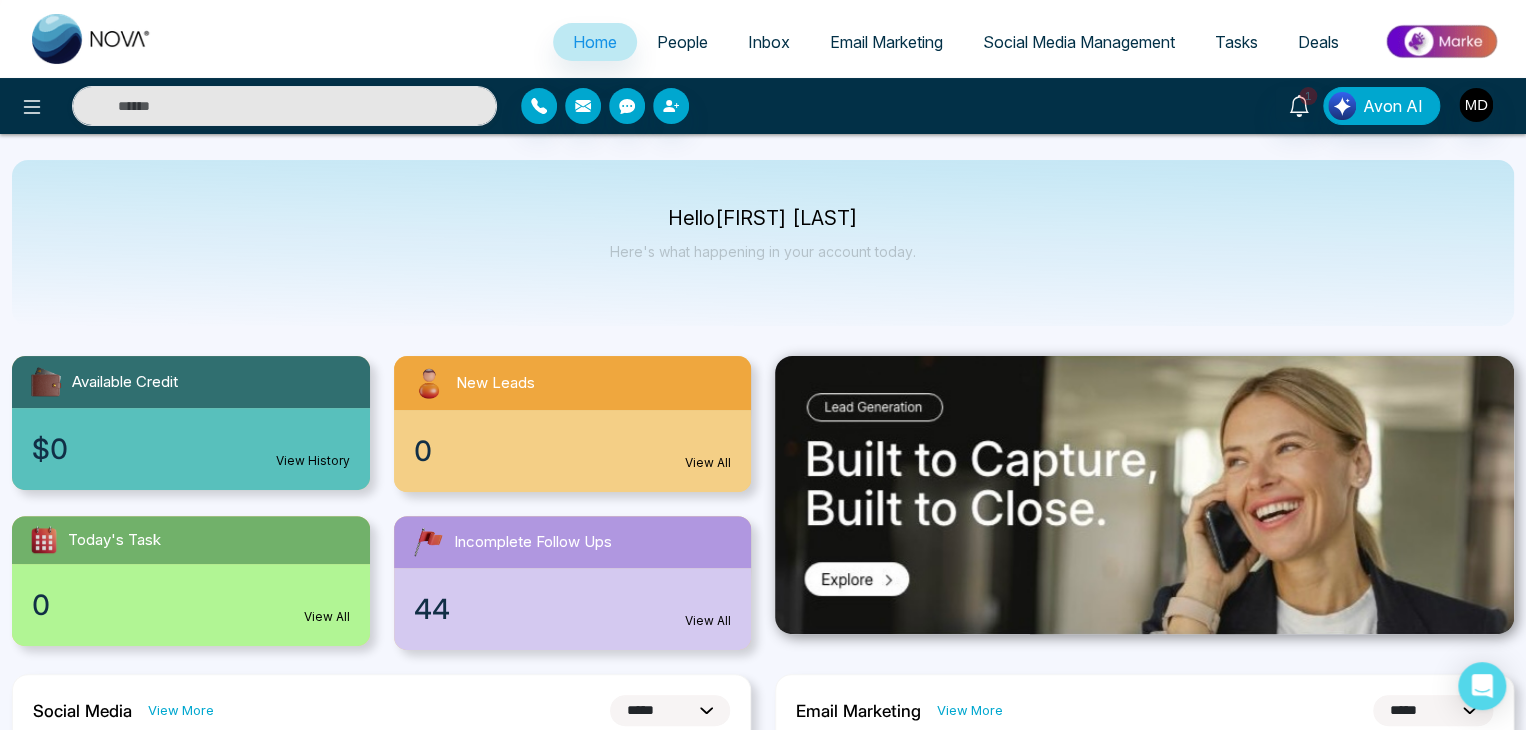 click on "People" at bounding box center (682, 42) 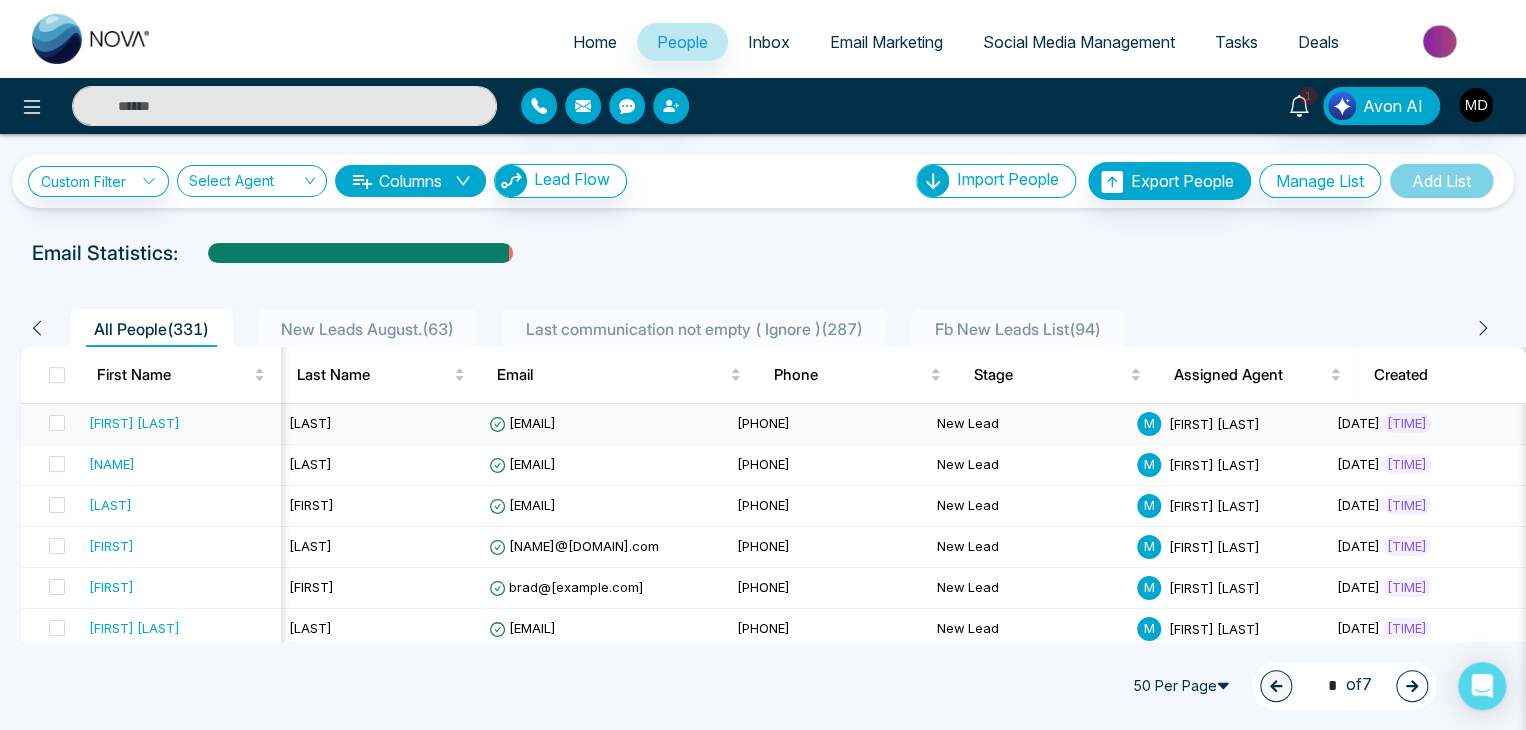scroll, scrollTop: 0, scrollLeft: 760, axis: horizontal 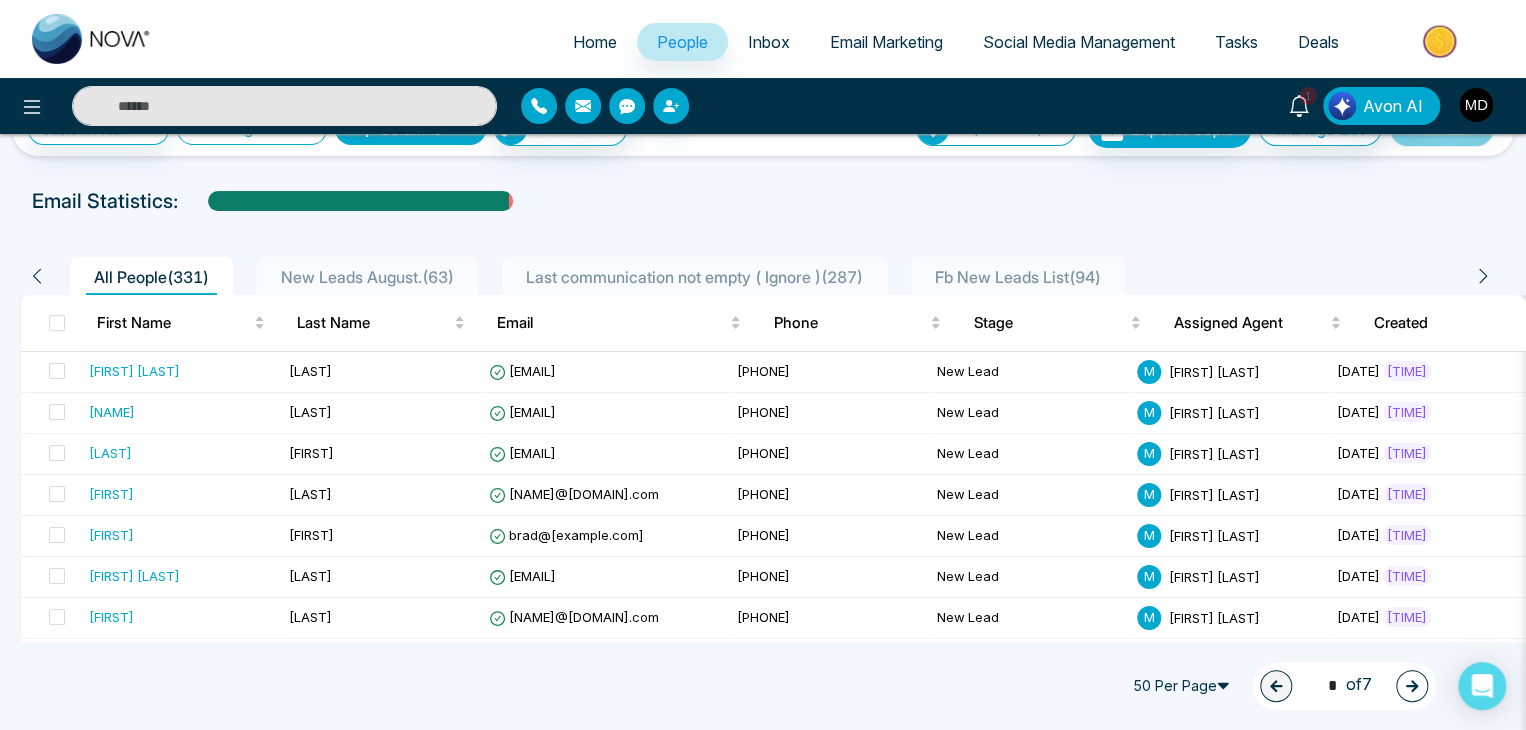 click on "Home" at bounding box center (595, 42) 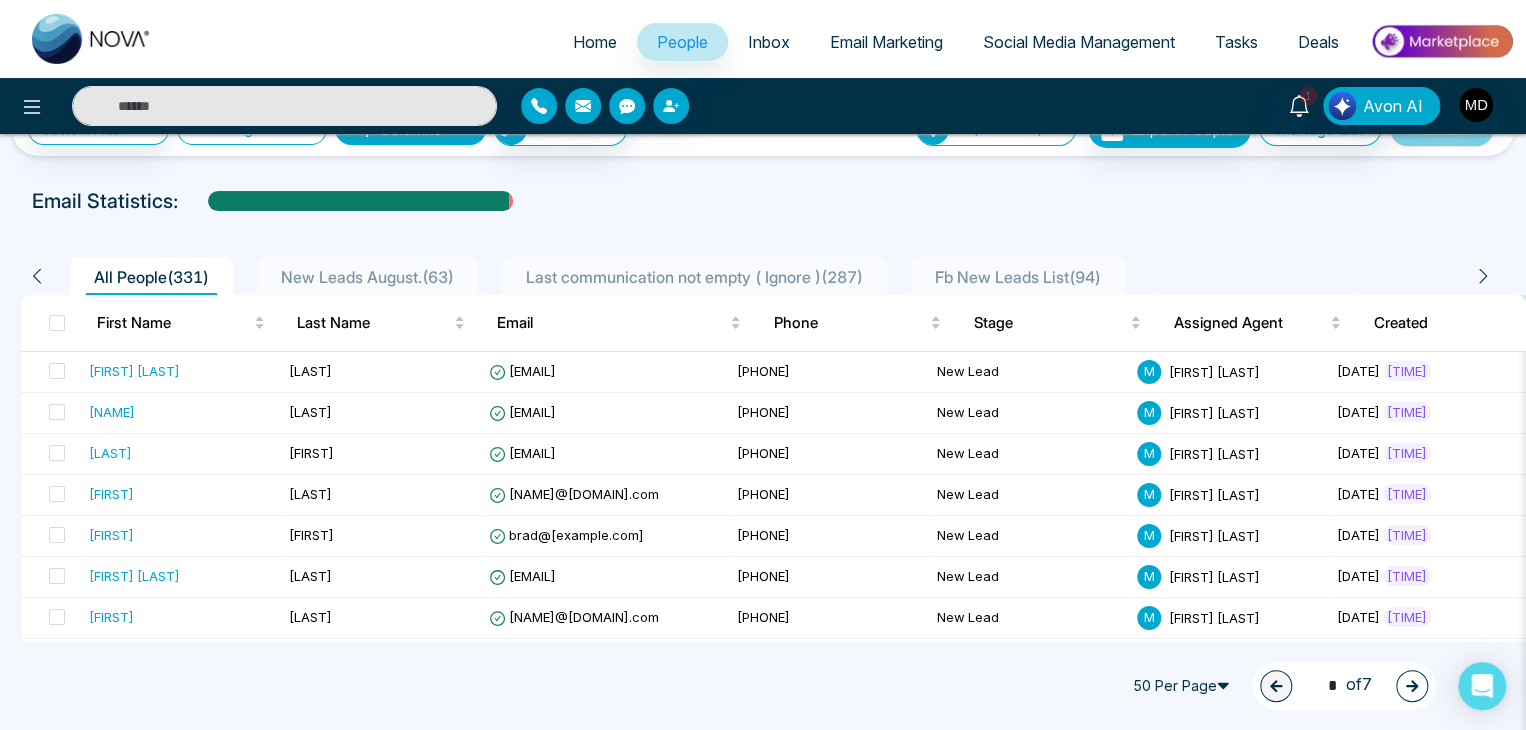 scroll, scrollTop: 0, scrollLeft: 0, axis: both 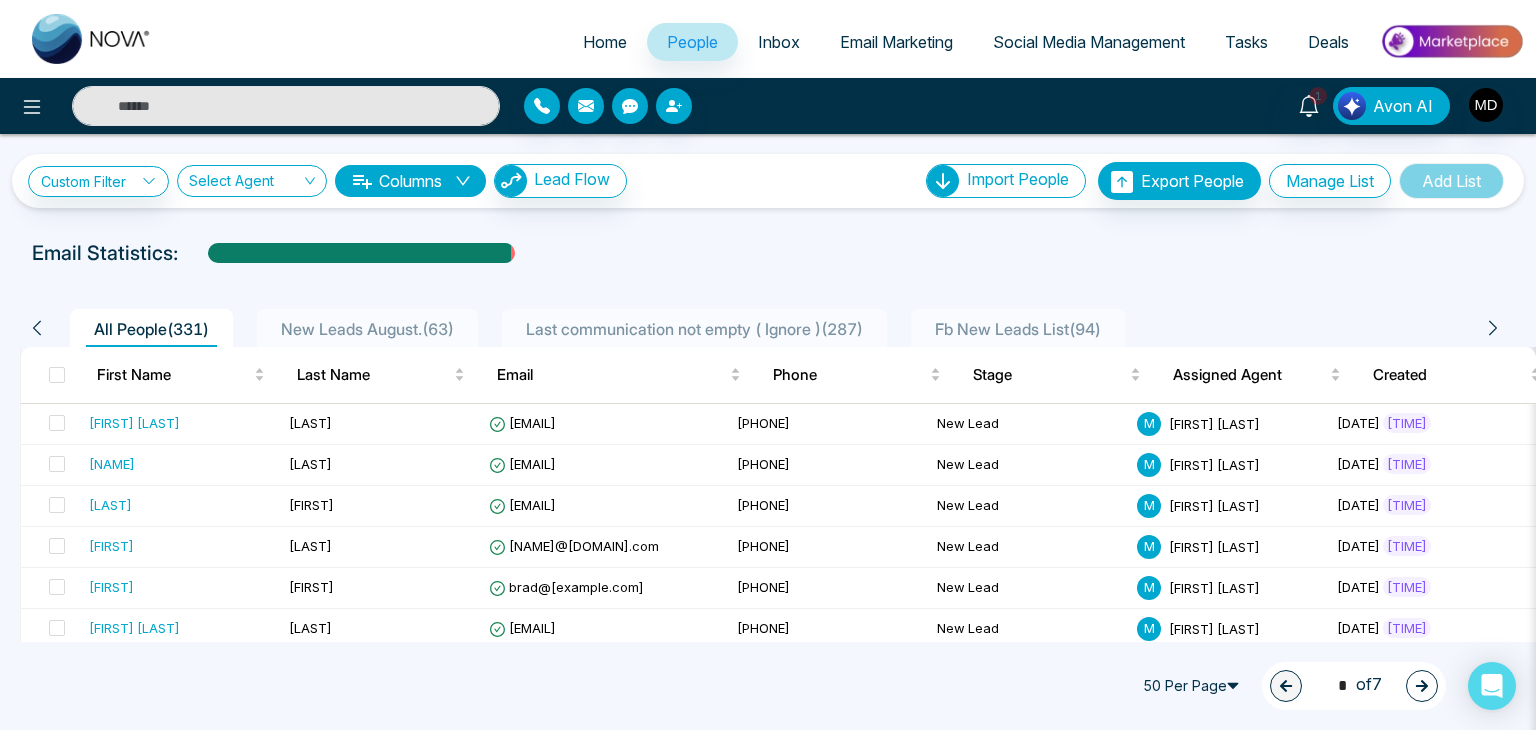 select on "*" 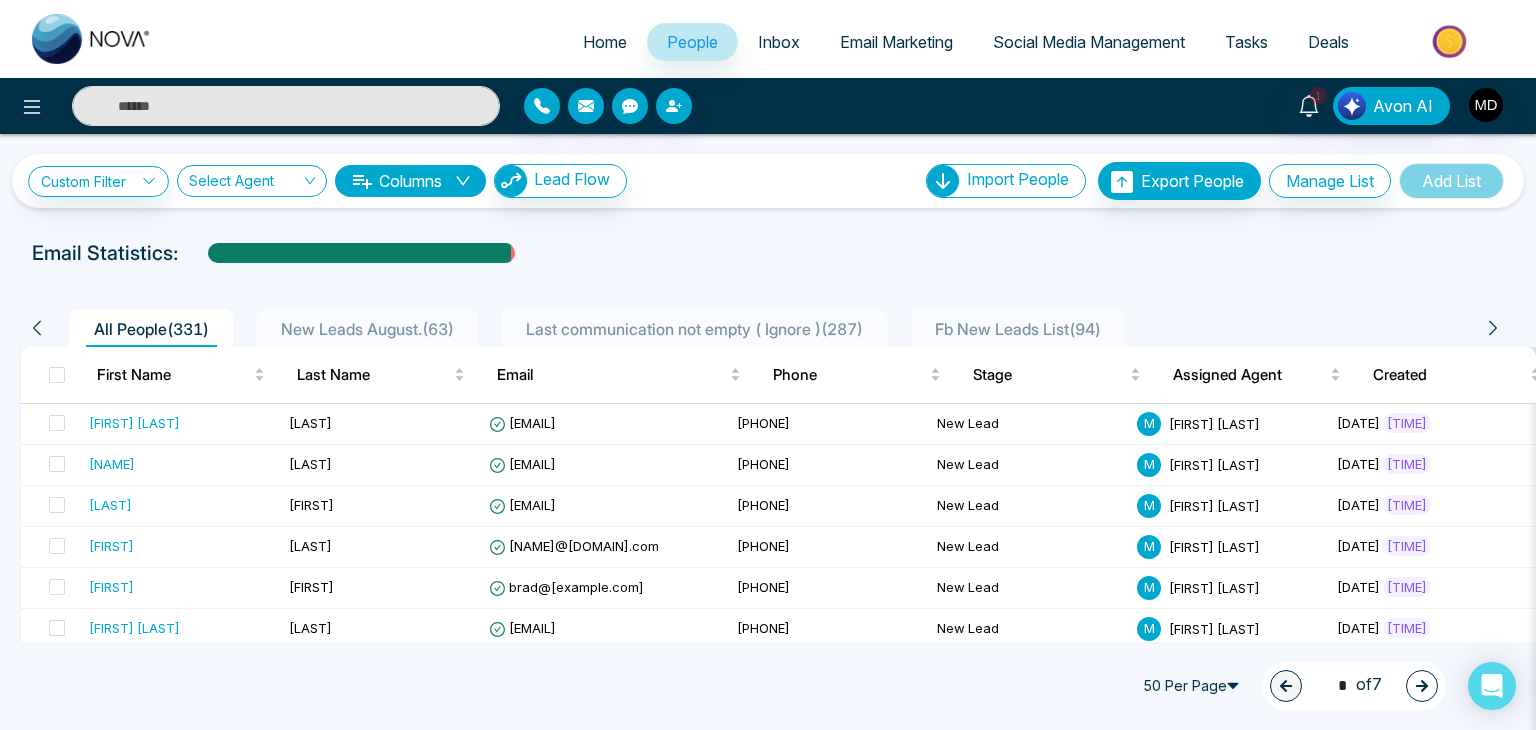 select on "*" 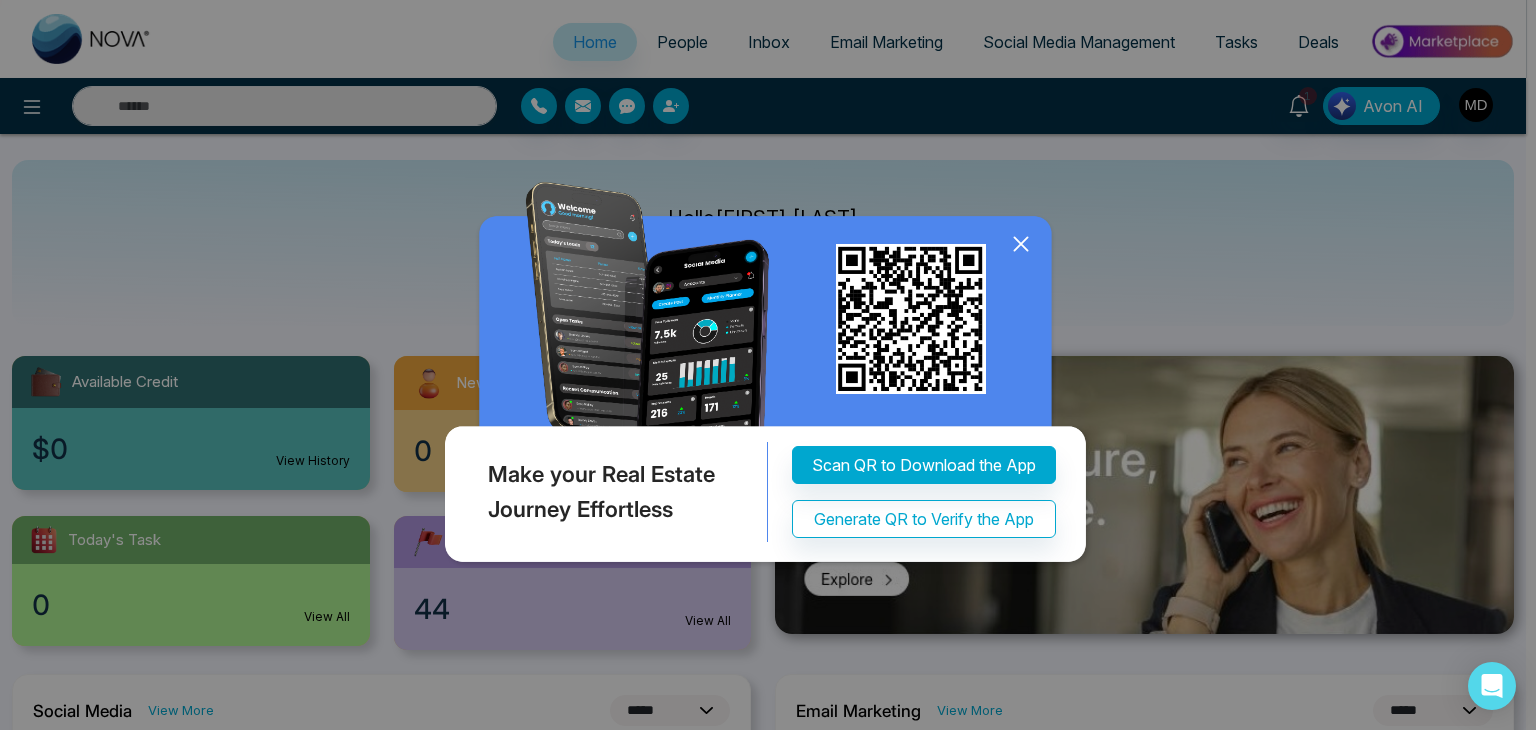 click 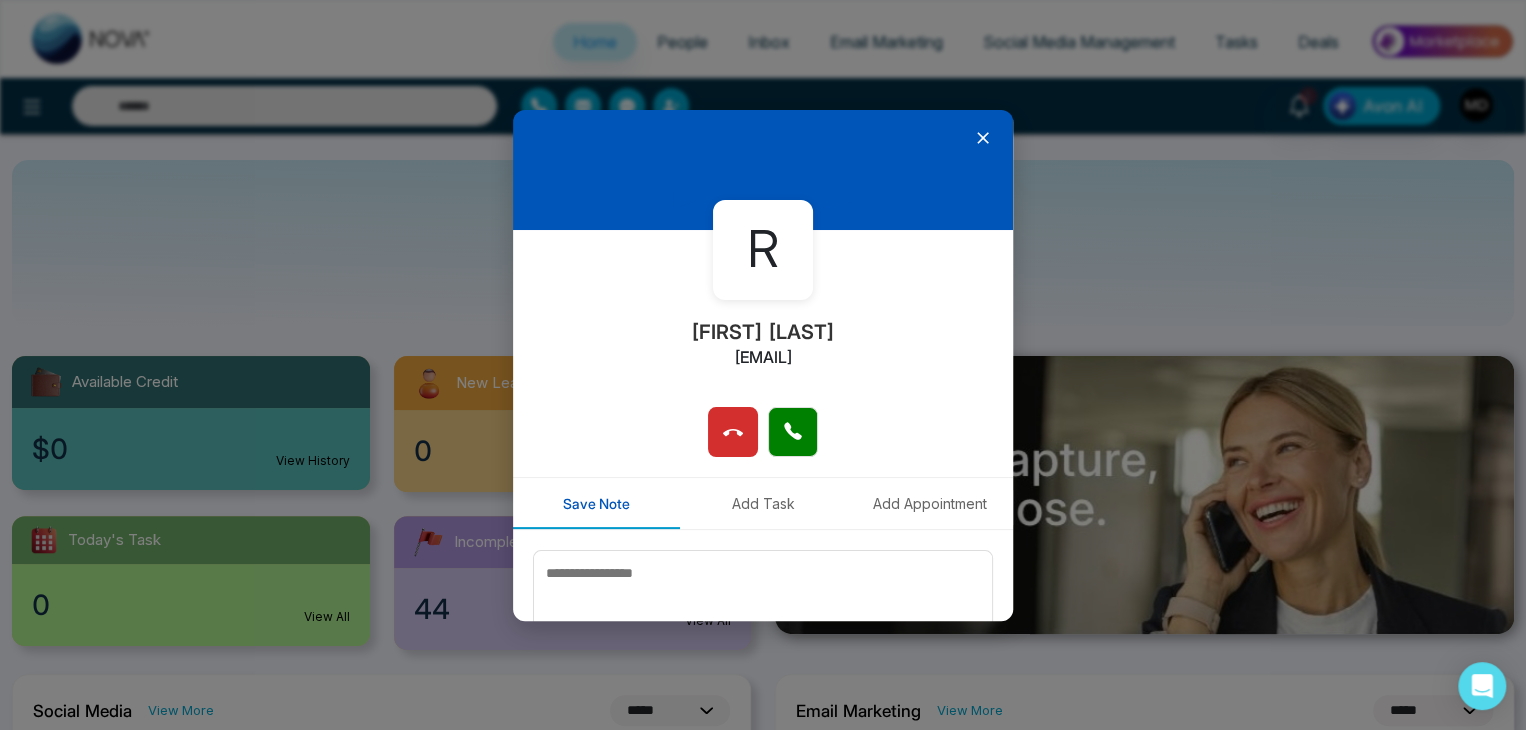 click 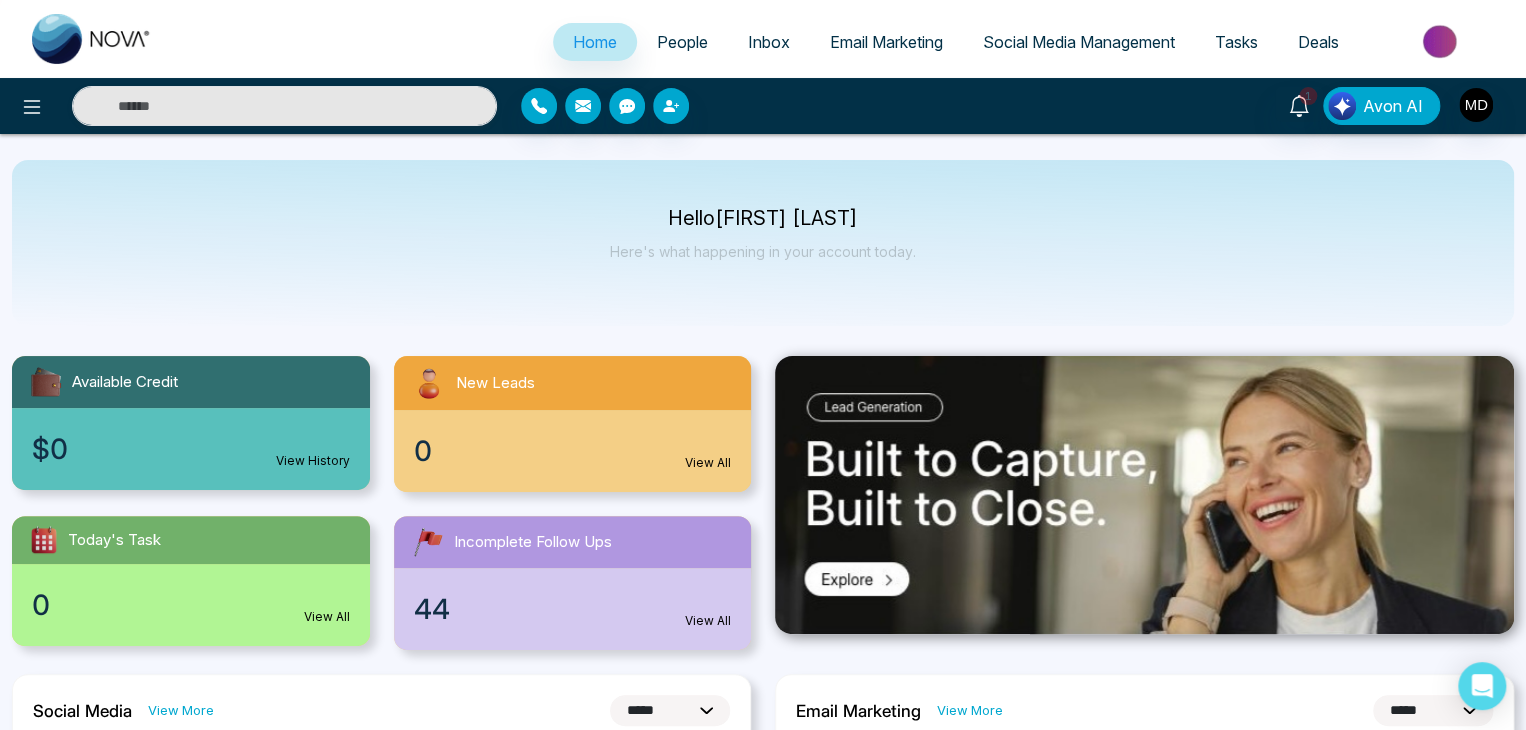 click on "1 Avon AI" at bounding box center (1208, 106) 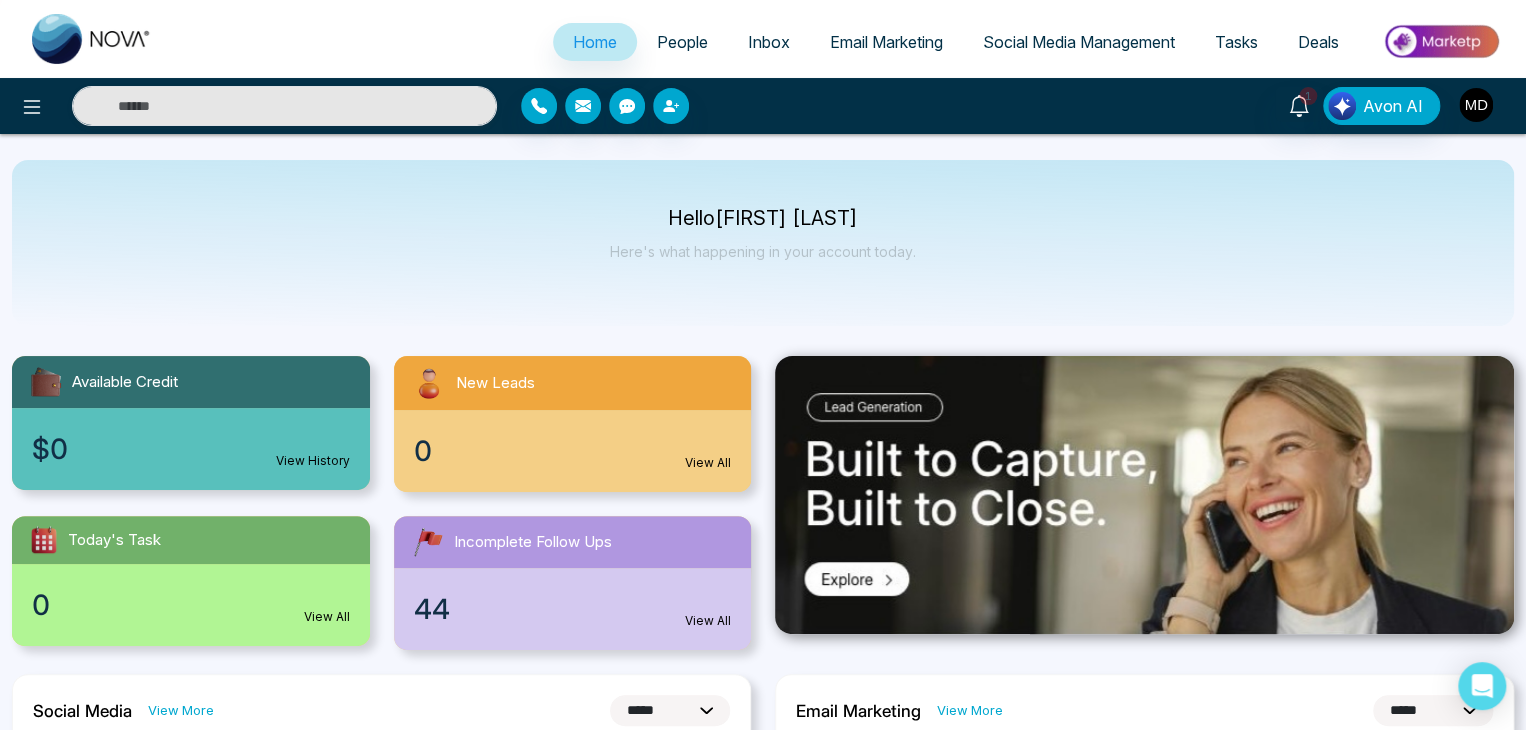 click at bounding box center (1476, 105) 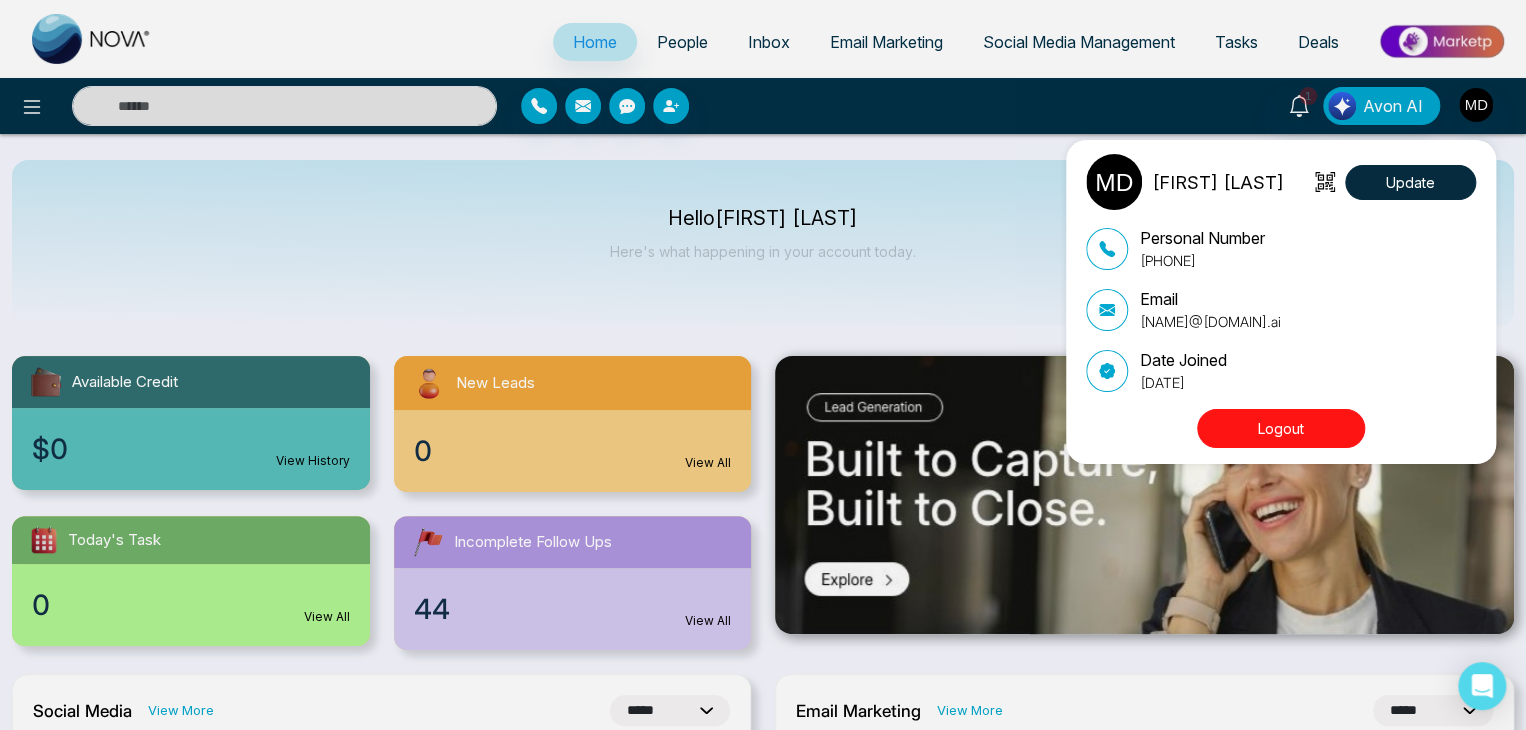 click on "Logout" at bounding box center [1281, 428] 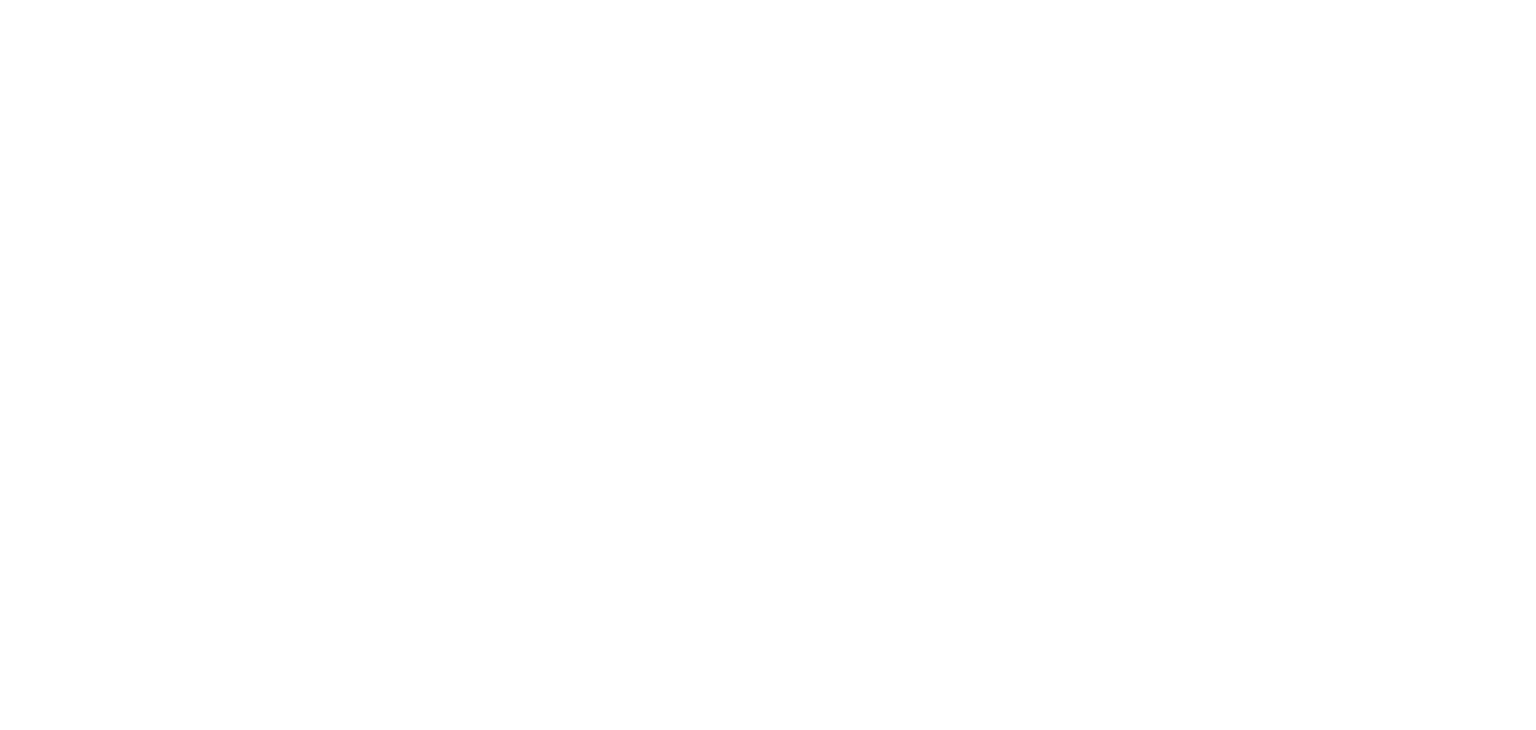 scroll, scrollTop: 0, scrollLeft: 0, axis: both 